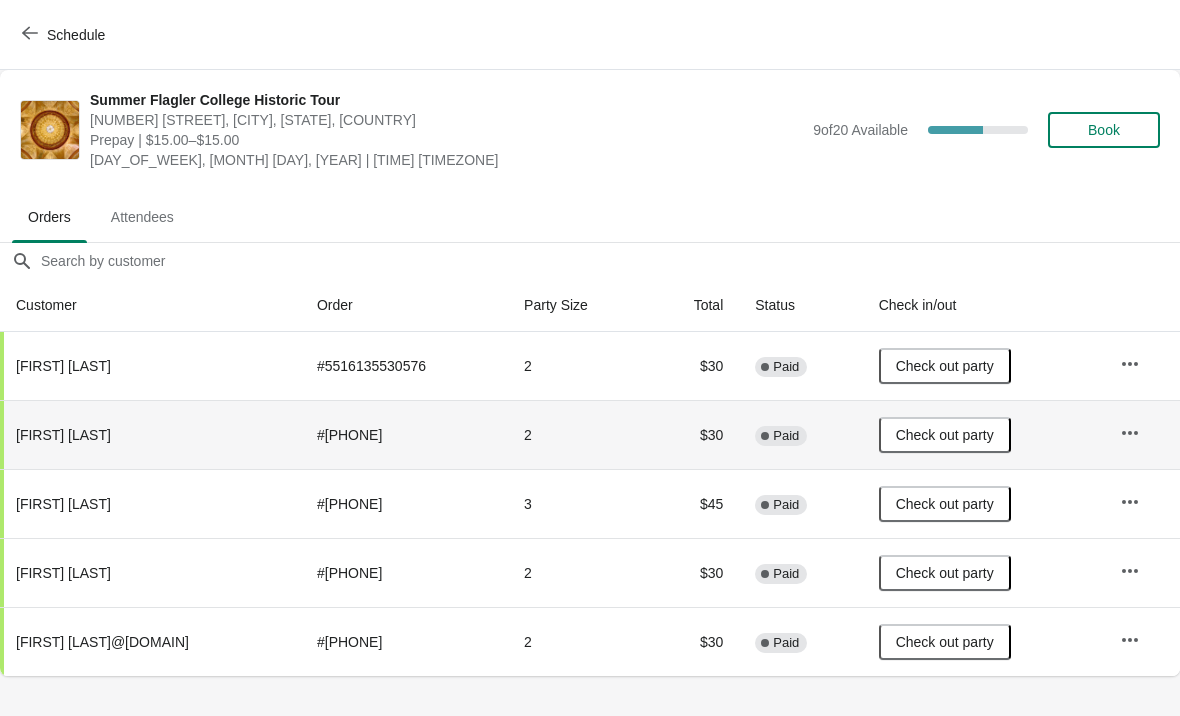 scroll, scrollTop: 0, scrollLeft: 0, axis: both 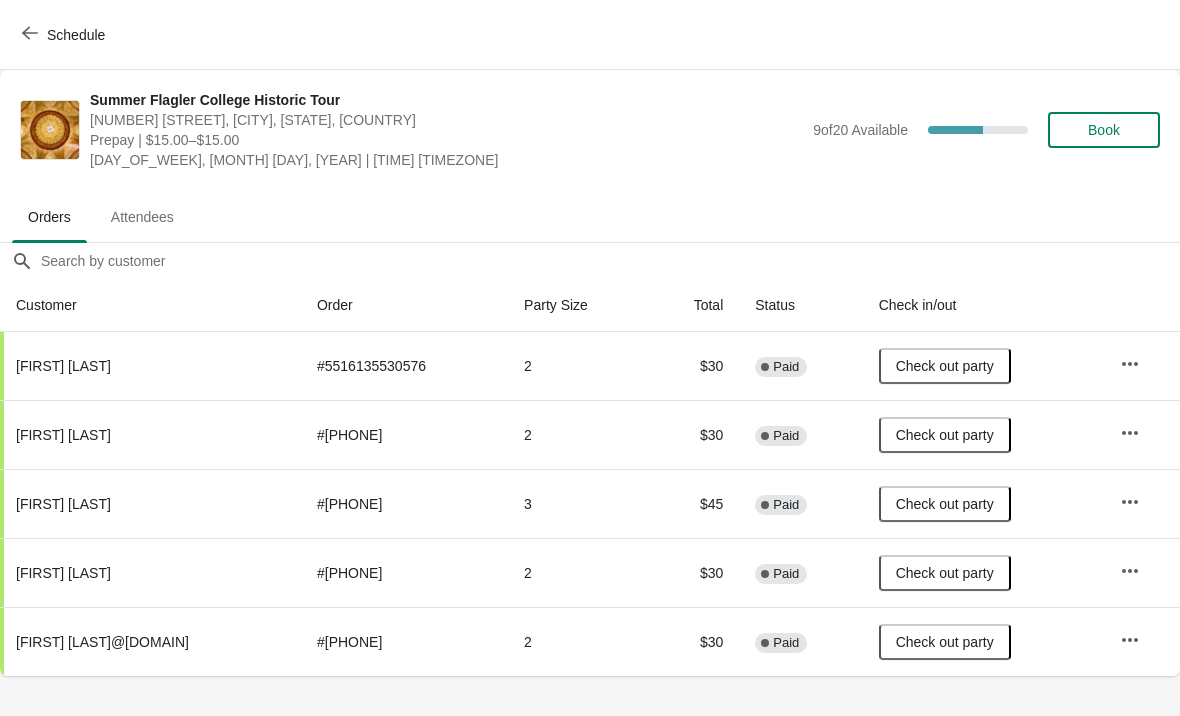 click on "Schedule" at bounding box center (65, 35) 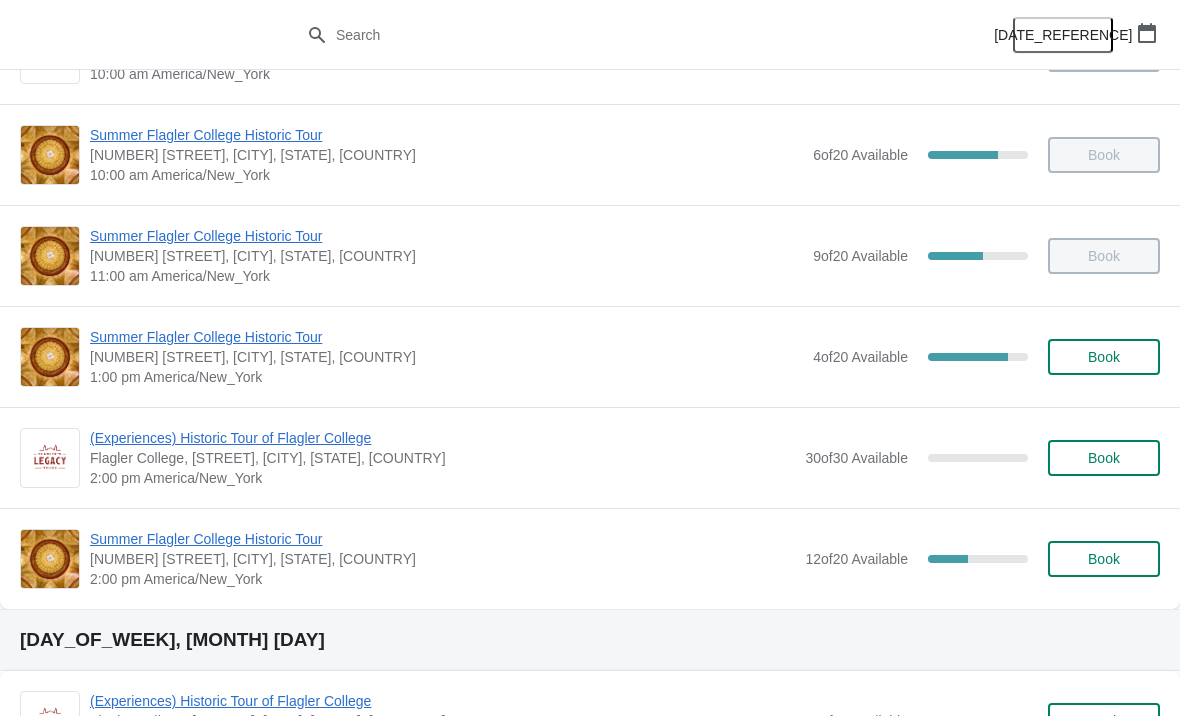 scroll, scrollTop: 180, scrollLeft: 0, axis: vertical 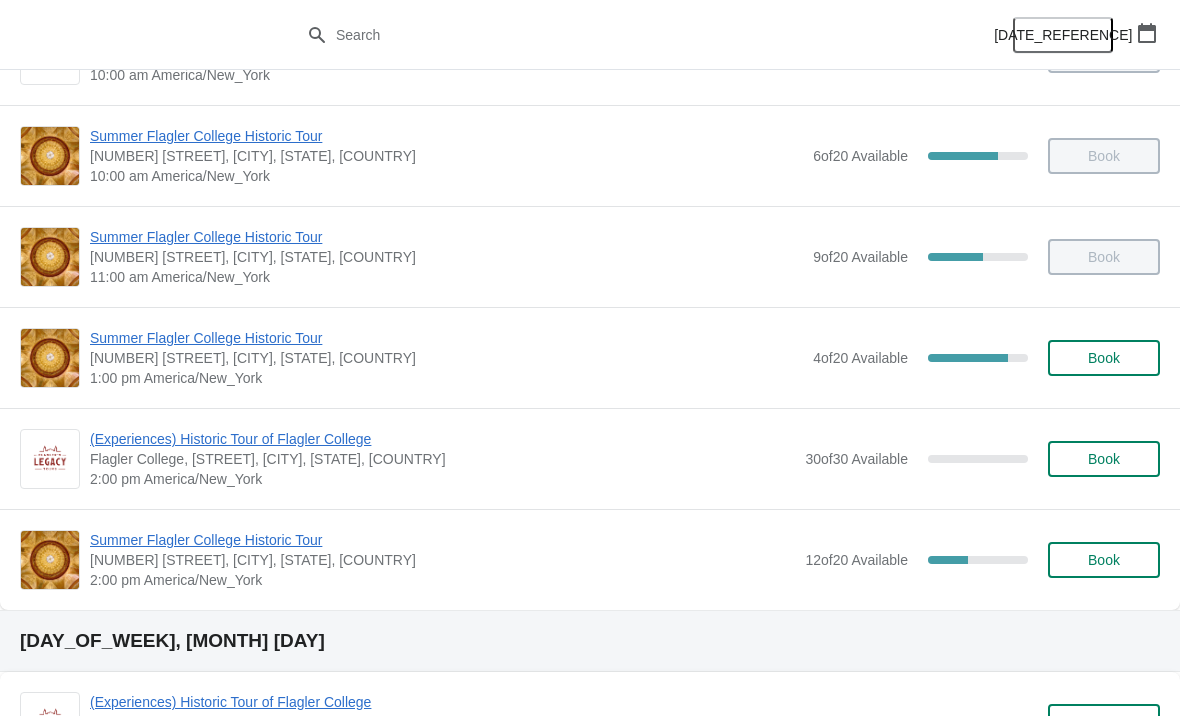 click on "Summer Flagler College Historic Tour" at bounding box center (446, 338) 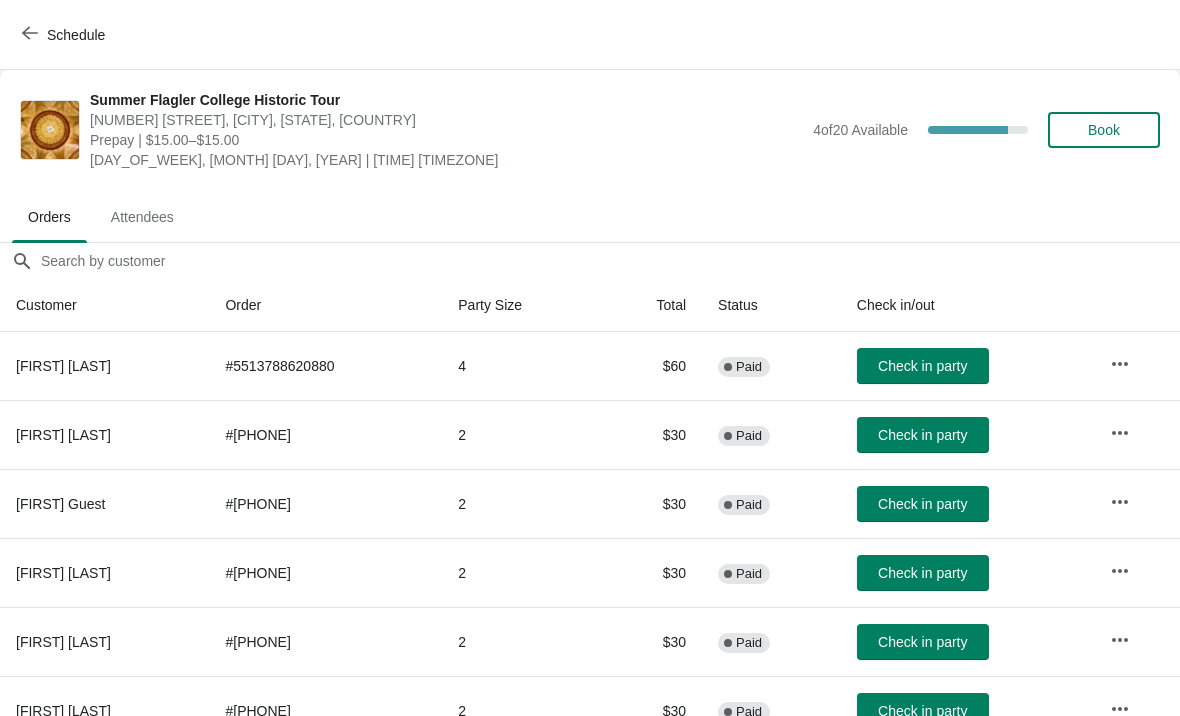 click on "Book" at bounding box center [1104, 130] 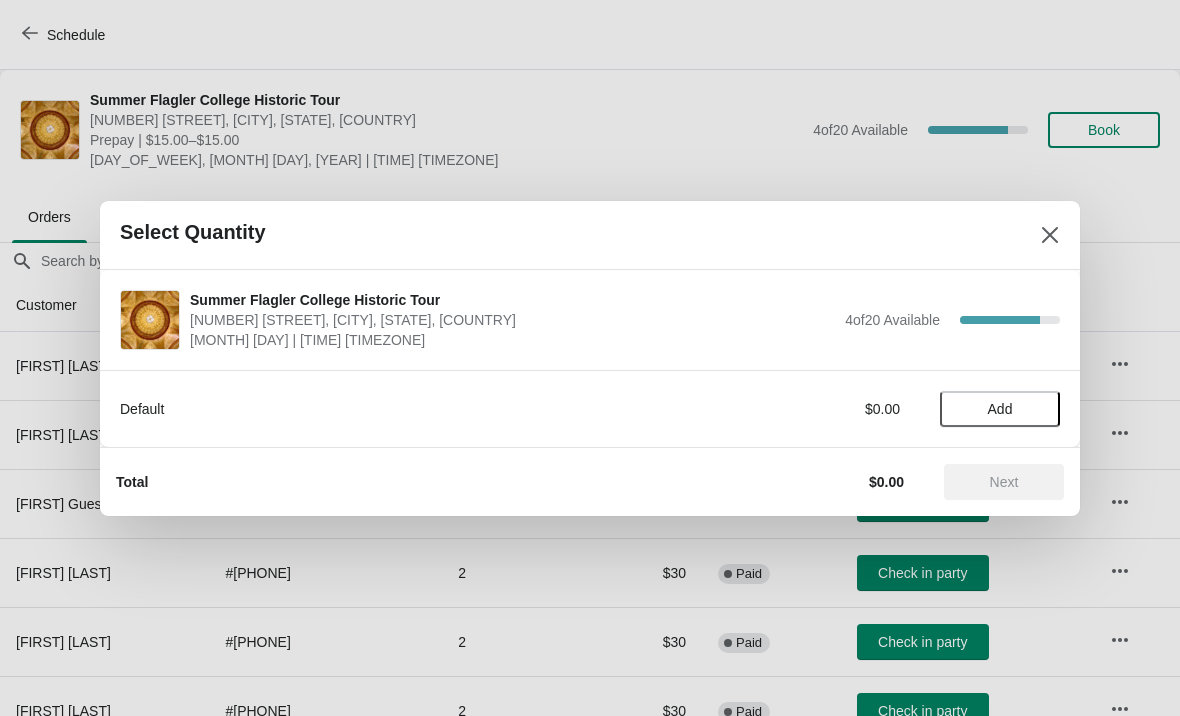 click on "Add" at bounding box center [1000, 409] 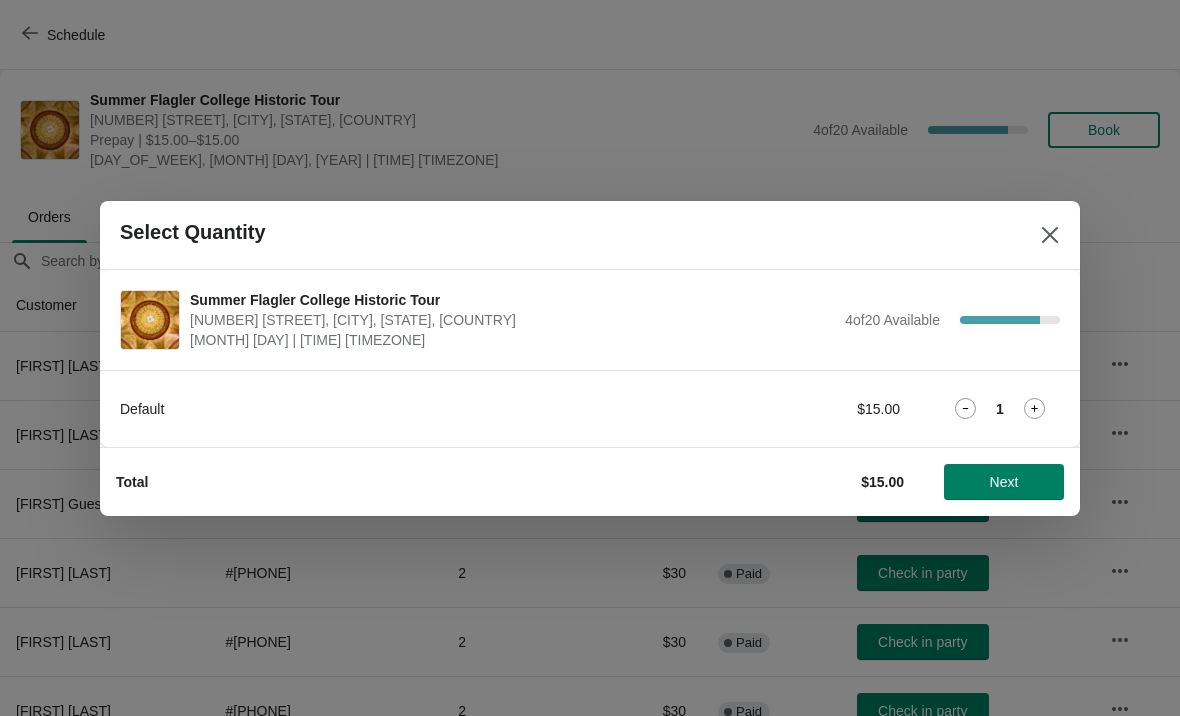 click 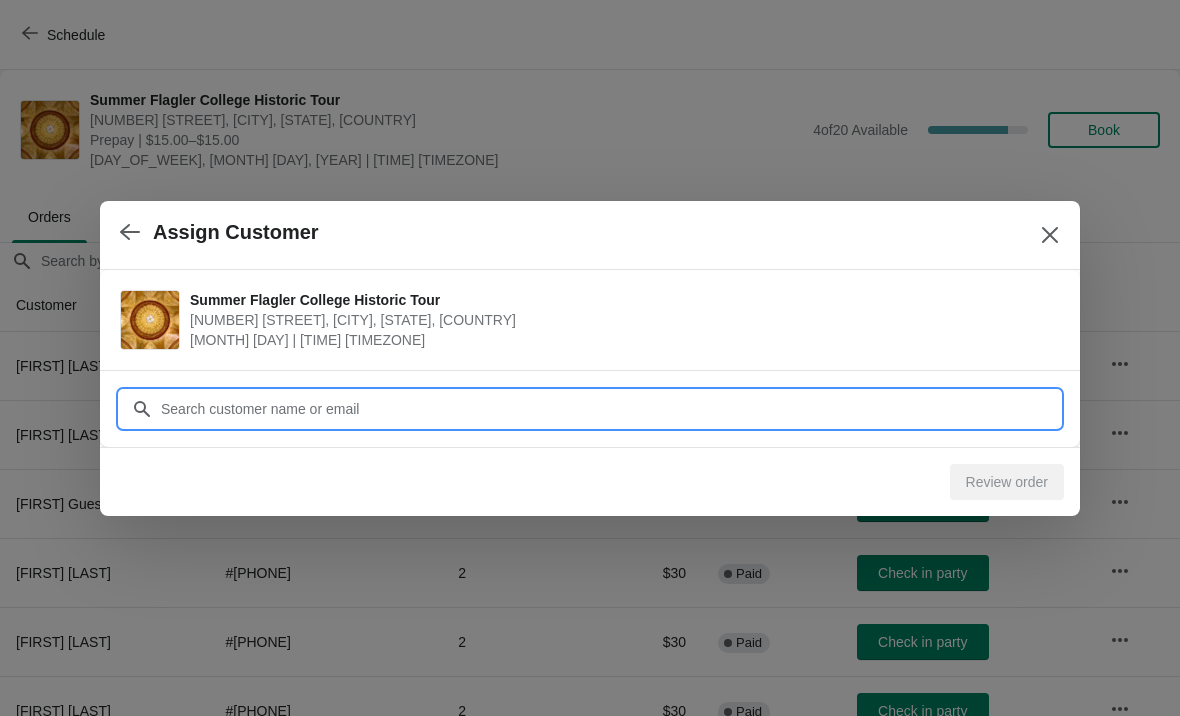 click on "Assign Customer Summer Flagler College Historic Tour [NUMBER] [STREET], [CITY], [STATE], [COUNTRY] [MONTH] [DAY] | [TIME] [TIMEZONE] Customer Review order" at bounding box center (590, 814) 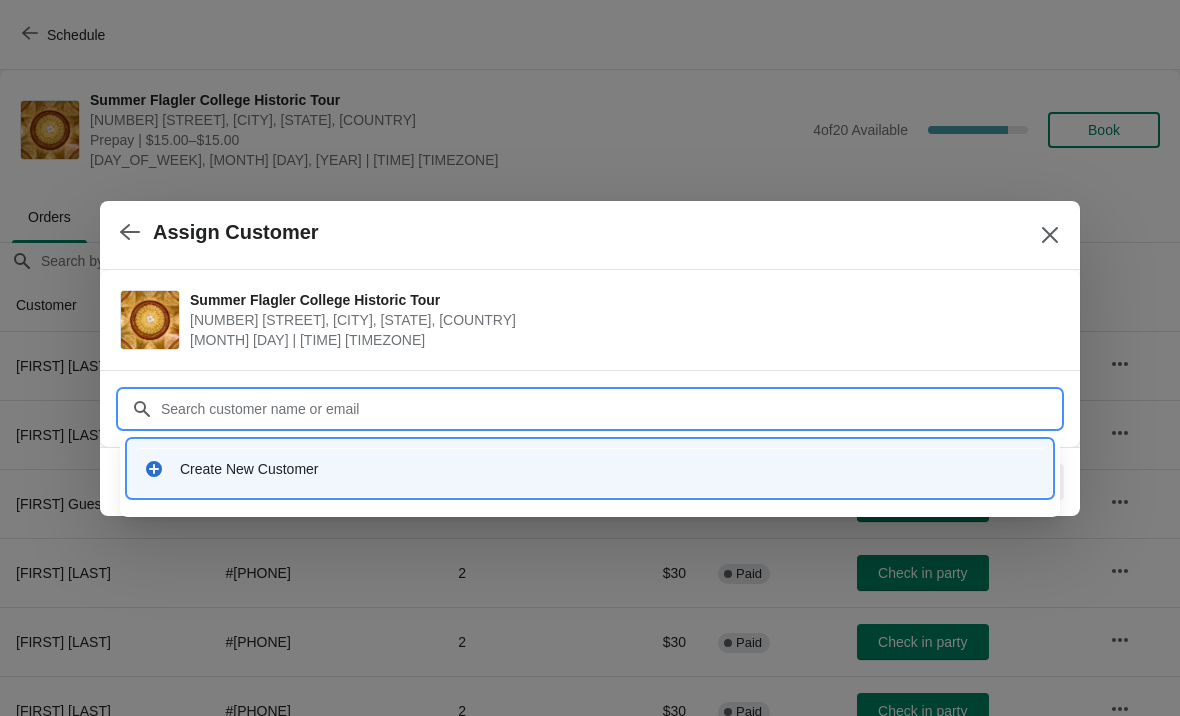 click on "Create New Customer" at bounding box center [590, 468] 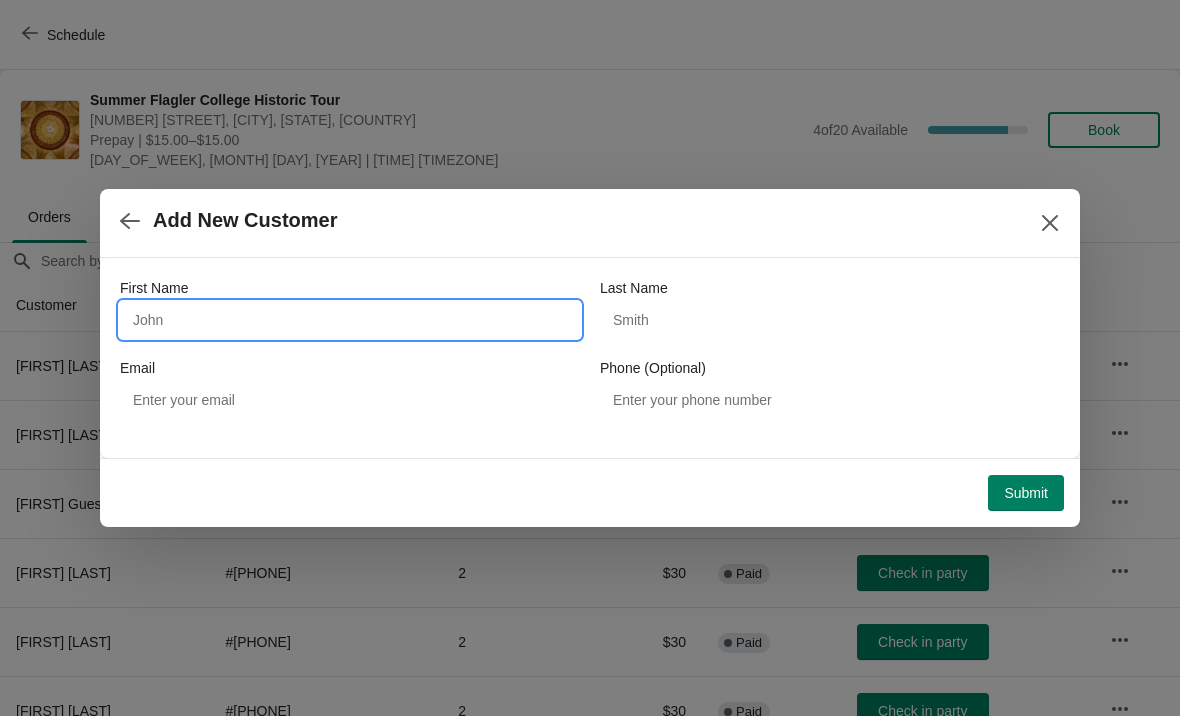 click on "First Name" at bounding box center (350, 320) 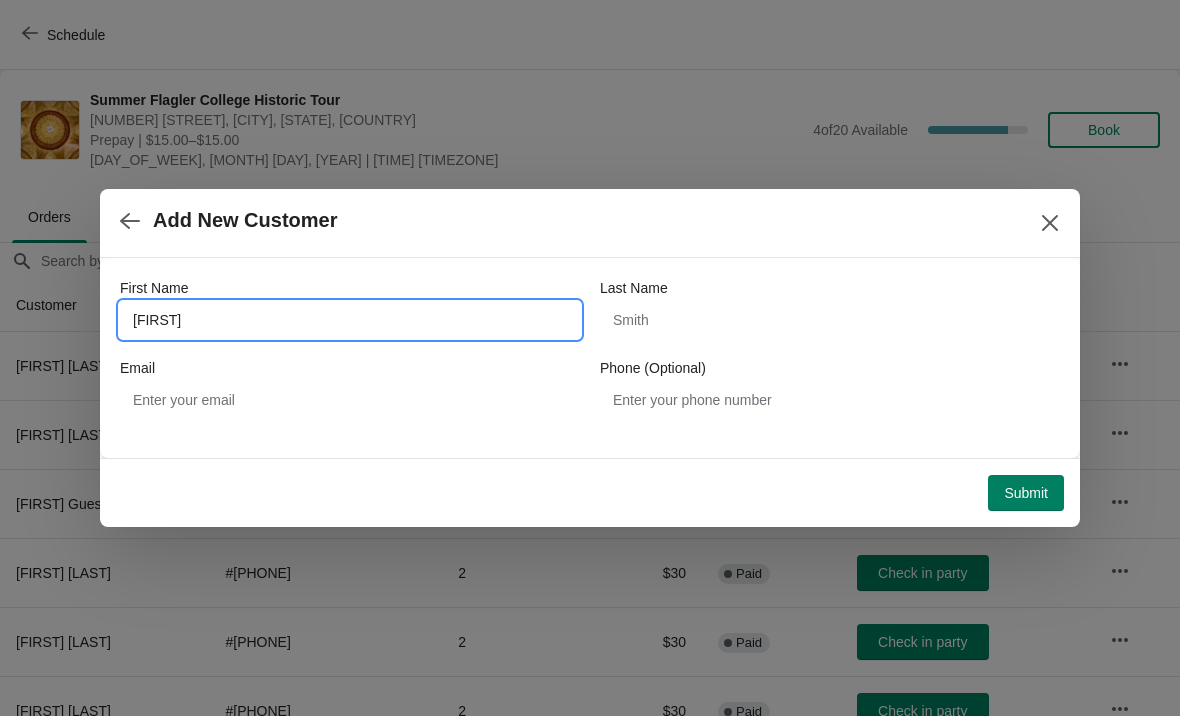 type on "[FIRST]" 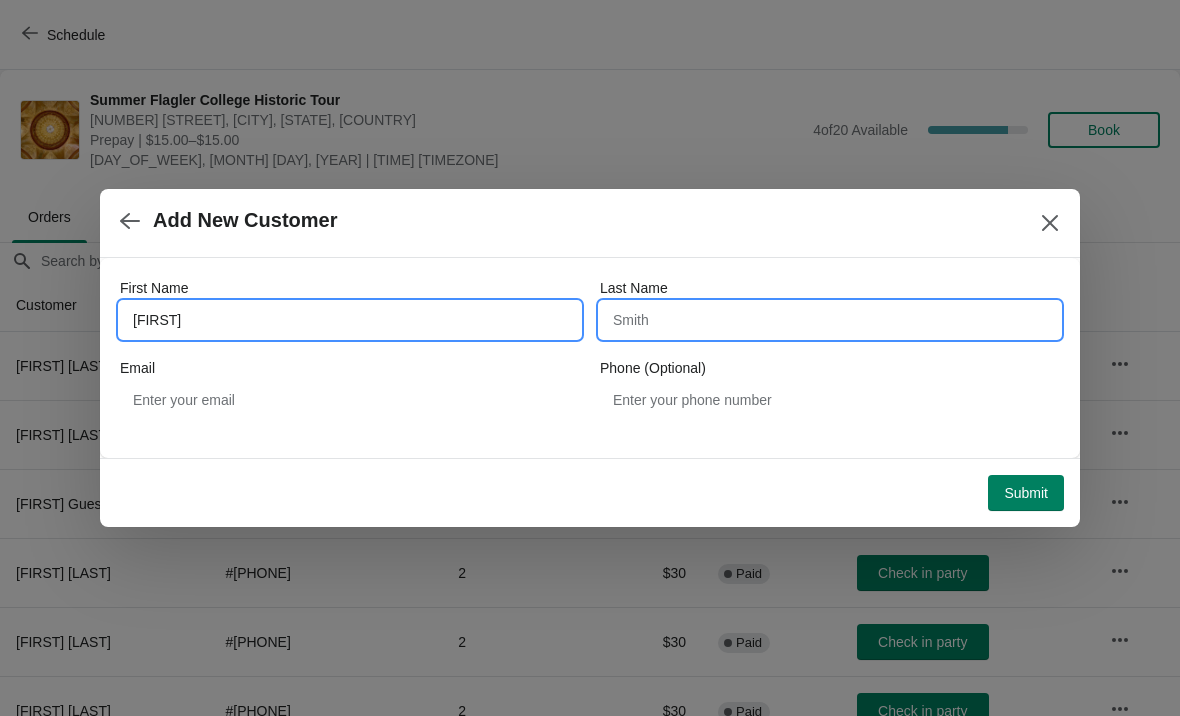 click on "Last Name" at bounding box center (830, 320) 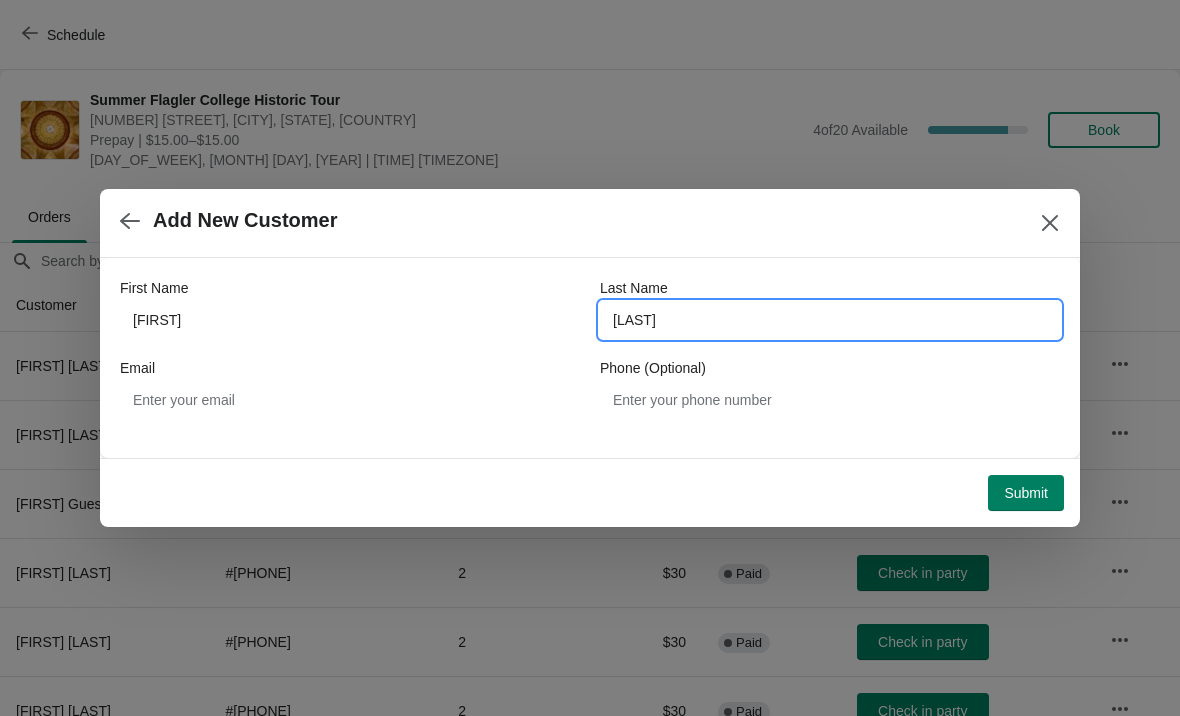 type on "[LAST]" 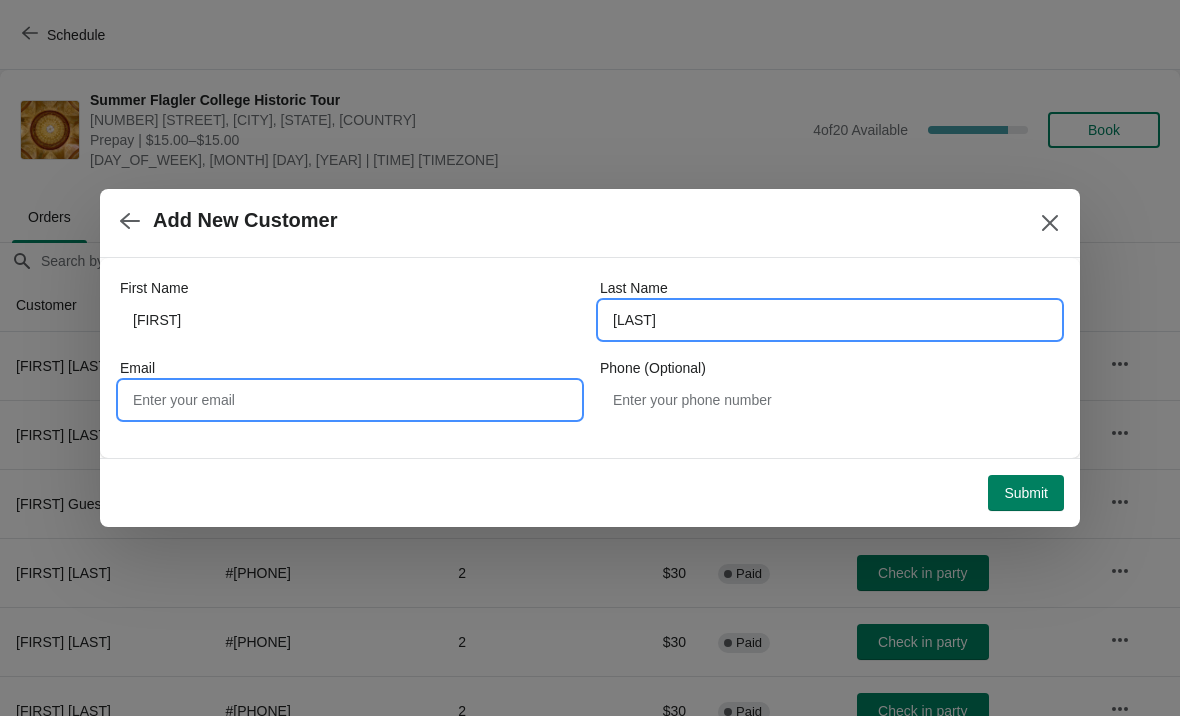 click on "Email" at bounding box center [350, 400] 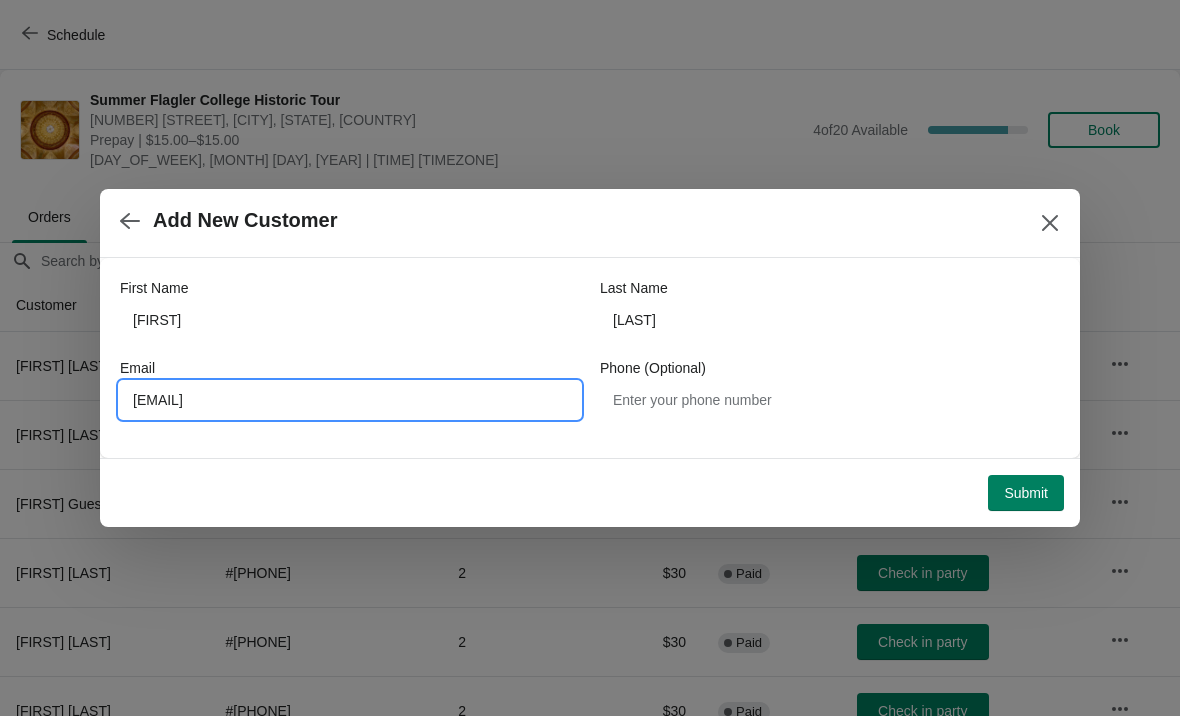 type on "[EMAIL]" 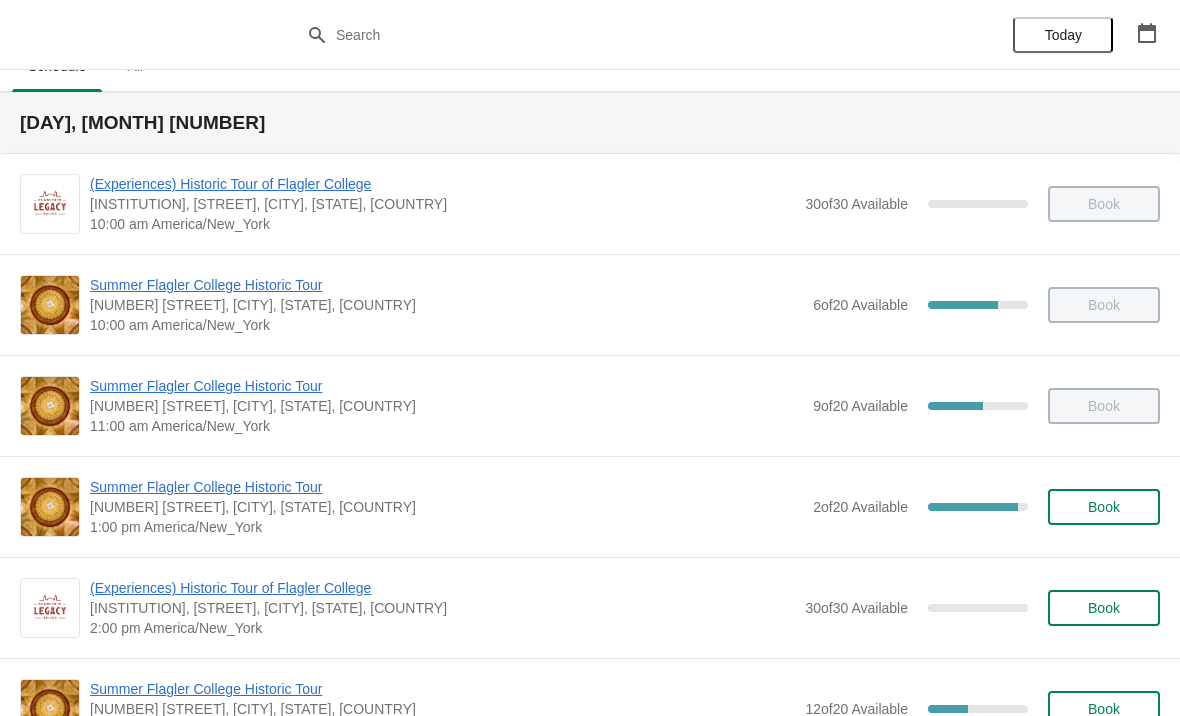 scroll, scrollTop: 72, scrollLeft: 0, axis: vertical 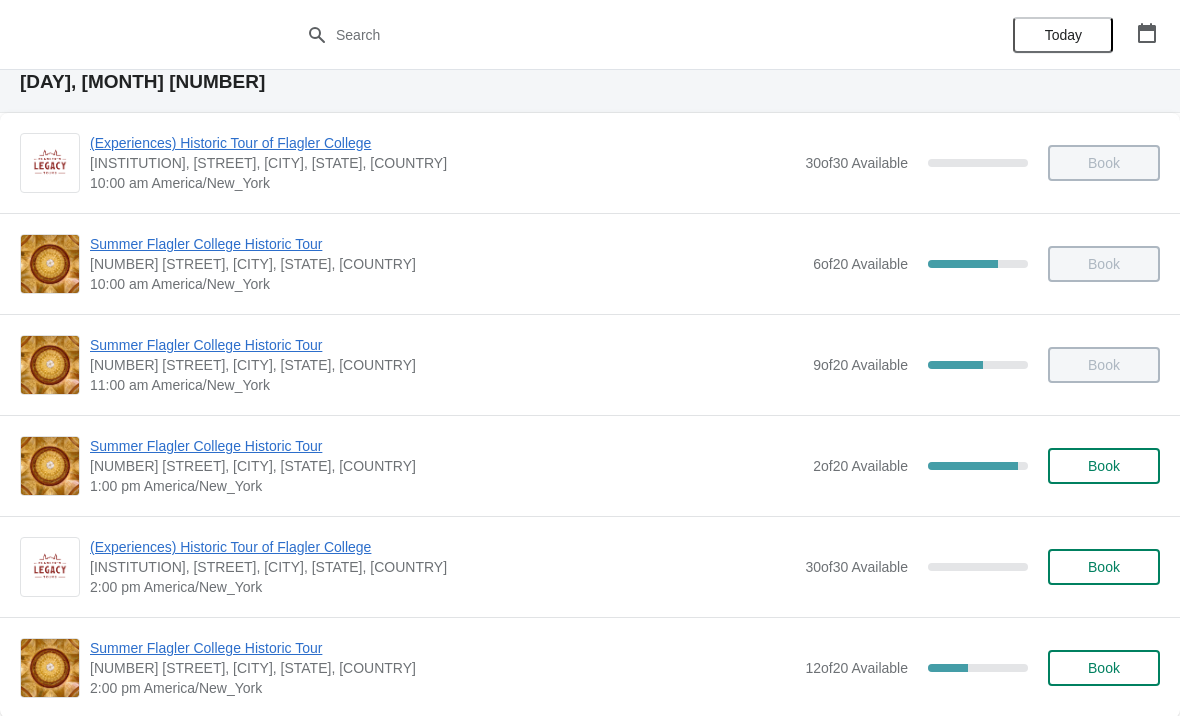 click on "Summer Flagler College Historic Tour 74 King Street, St. Augustine, FL, USA 1:00 pm America/New_York 2  of  20   Available 90 % Book" at bounding box center (590, 465) 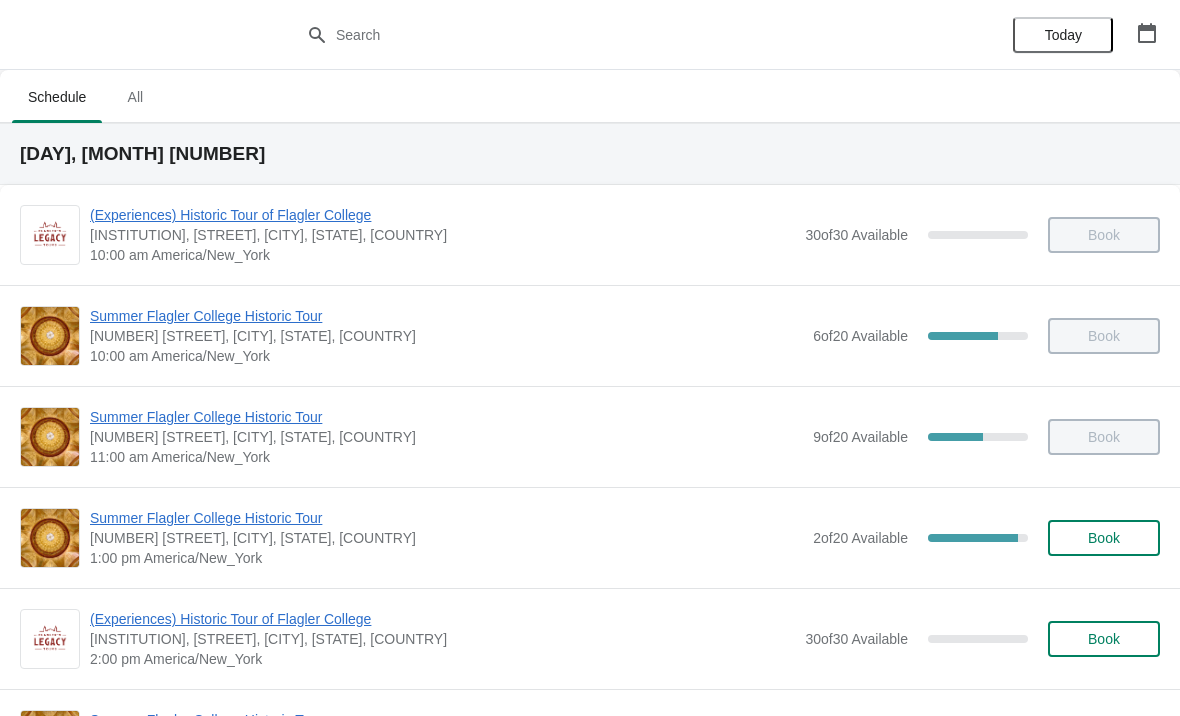scroll, scrollTop: 72, scrollLeft: 0, axis: vertical 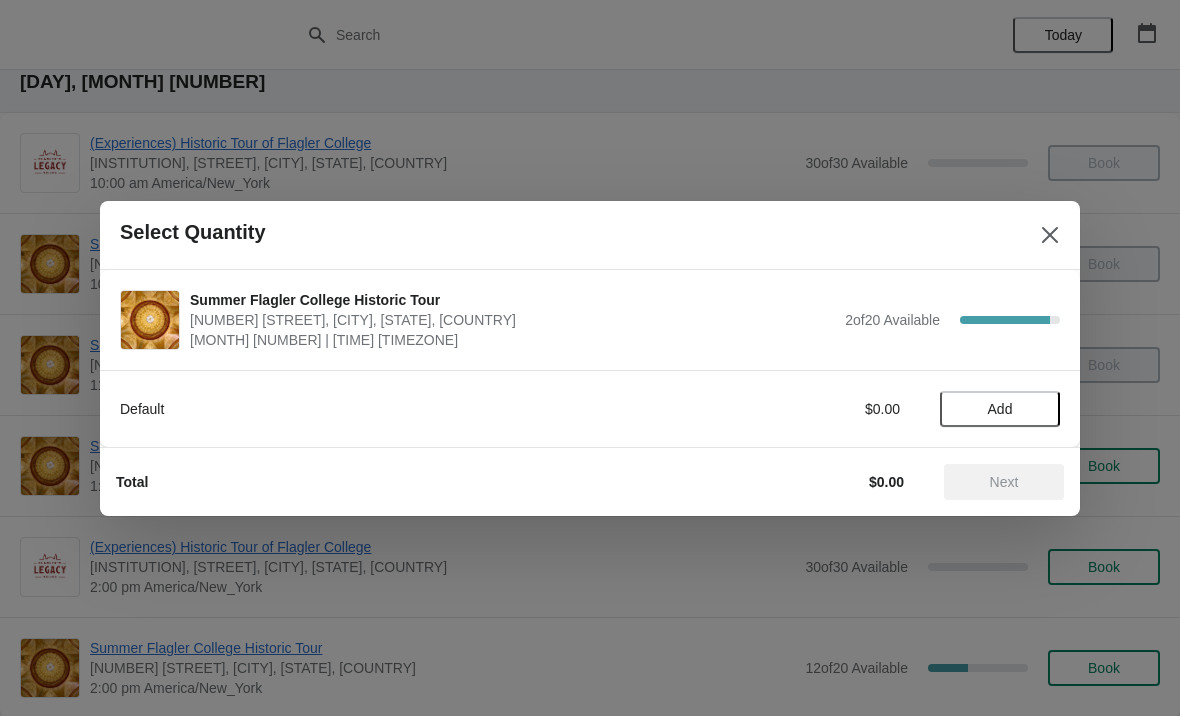 click on "Add" at bounding box center [1000, 409] 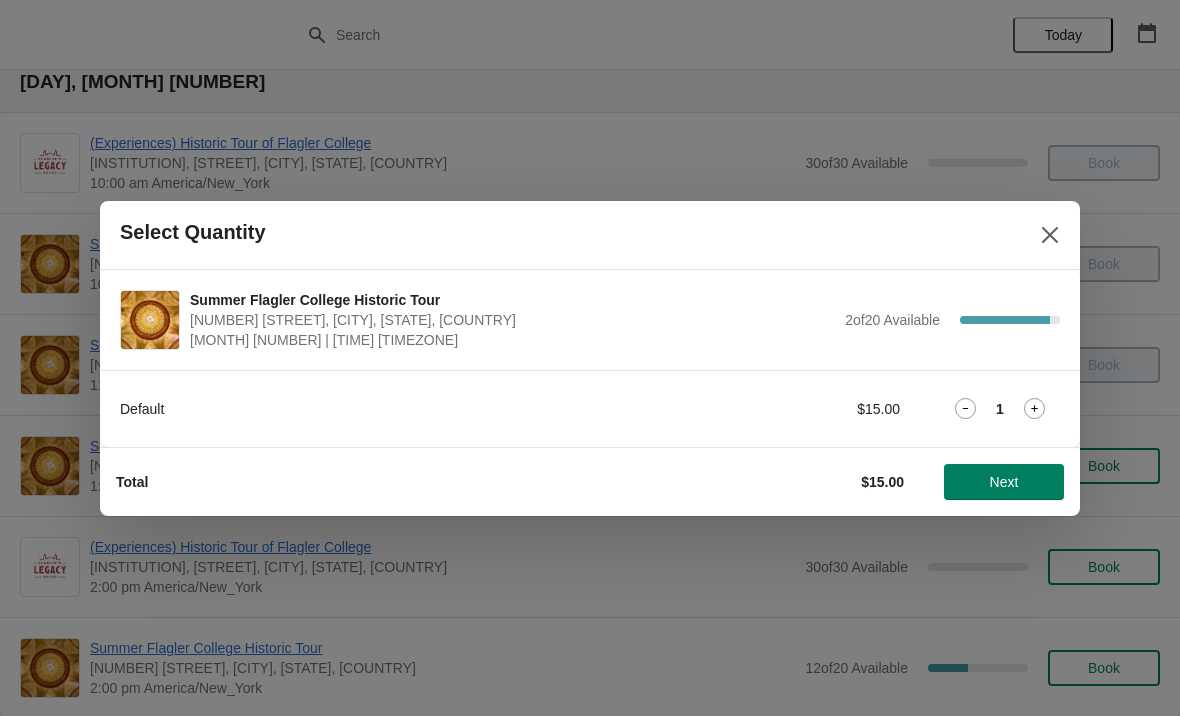 click 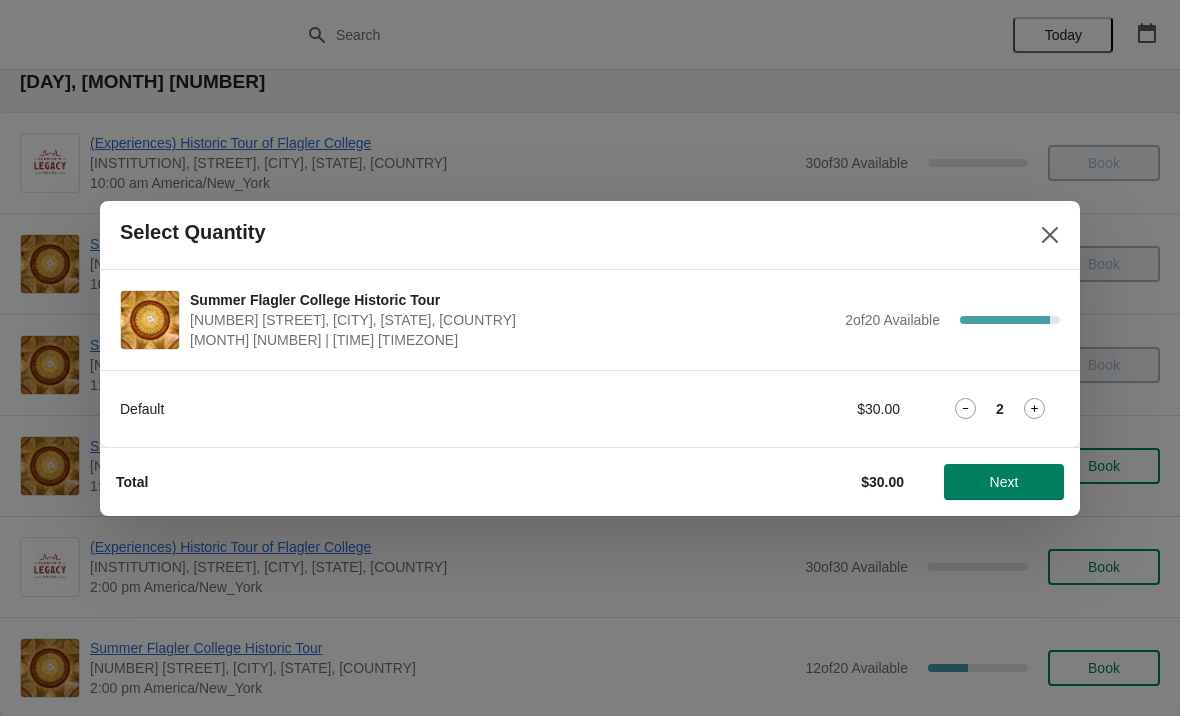 click 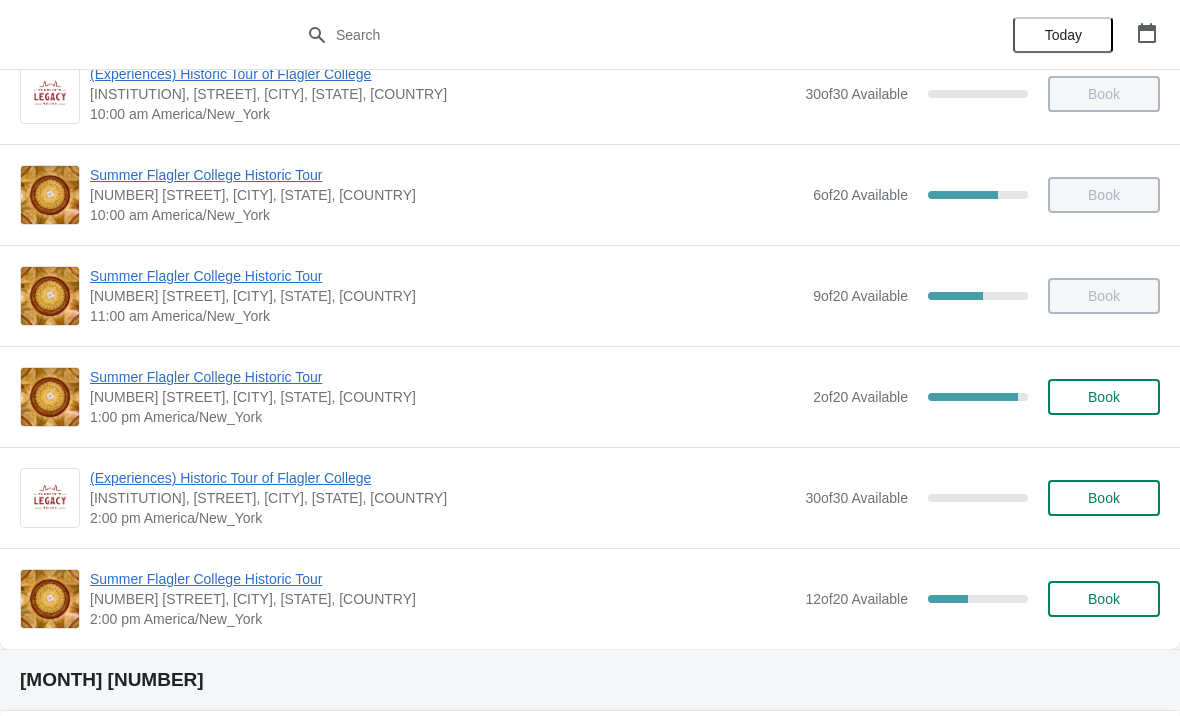 scroll, scrollTop: 140, scrollLeft: 0, axis: vertical 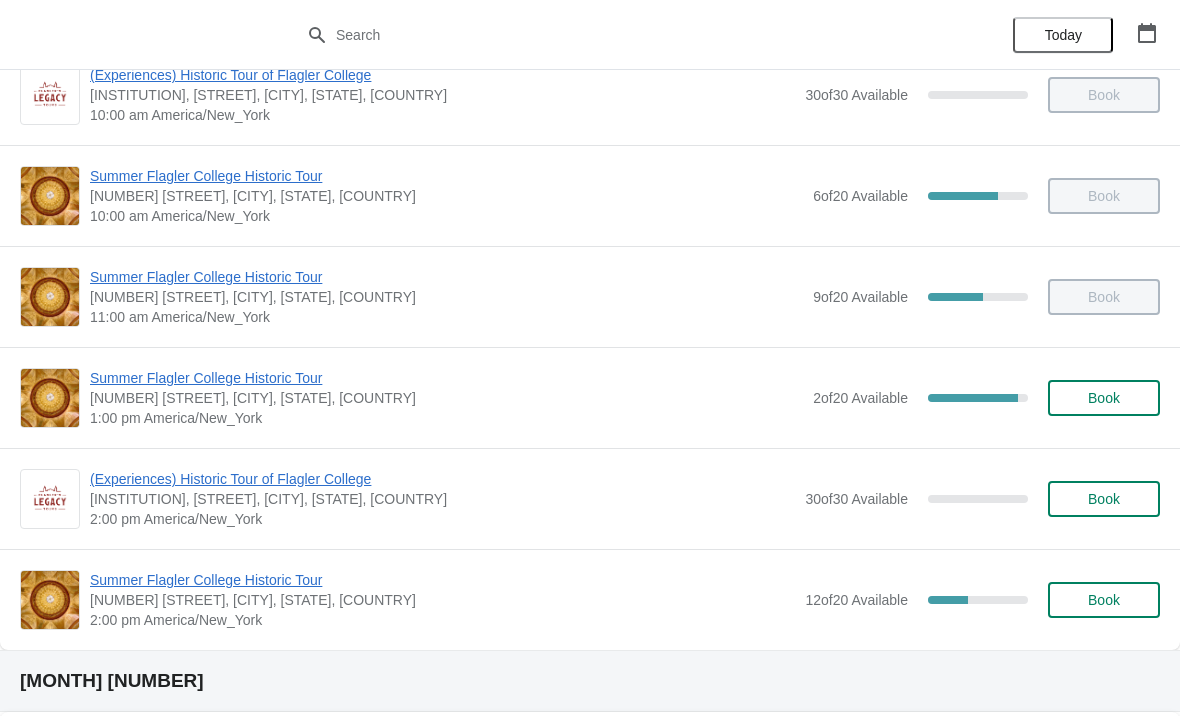 click on "Summer Flagler College Historic Tour" at bounding box center [446, 378] 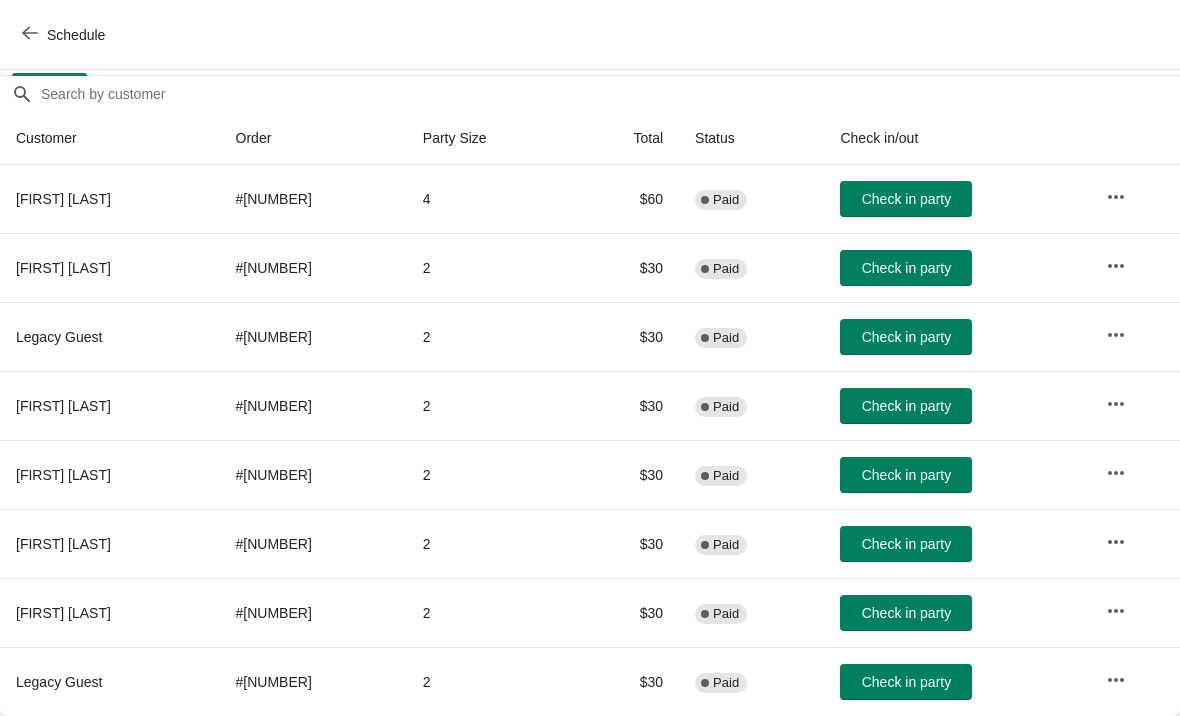scroll, scrollTop: 167, scrollLeft: 0, axis: vertical 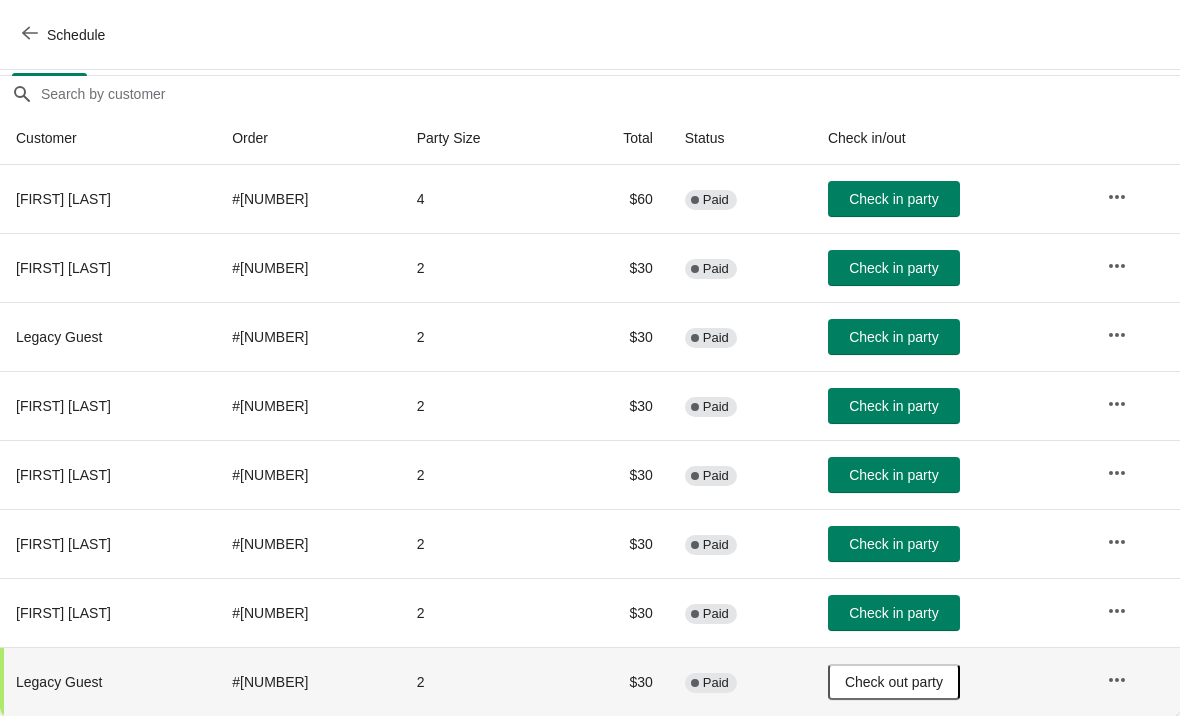 click on "Check in party" at bounding box center (893, 613) 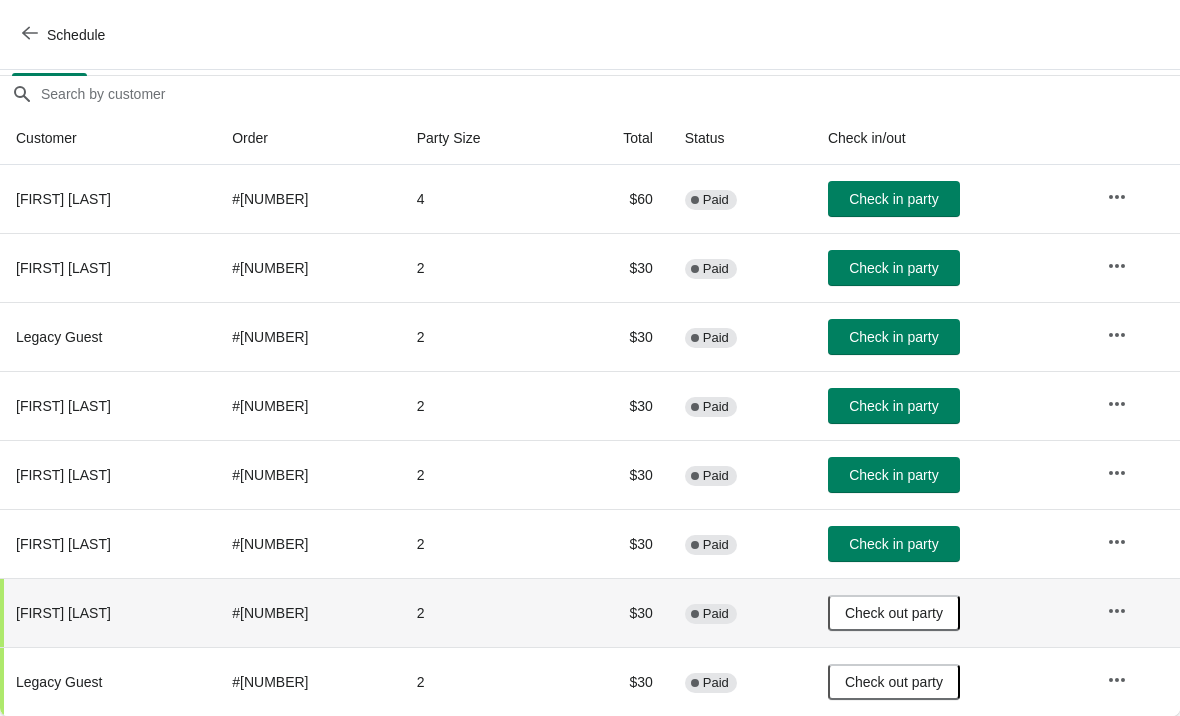 scroll, scrollTop: 167, scrollLeft: 0, axis: vertical 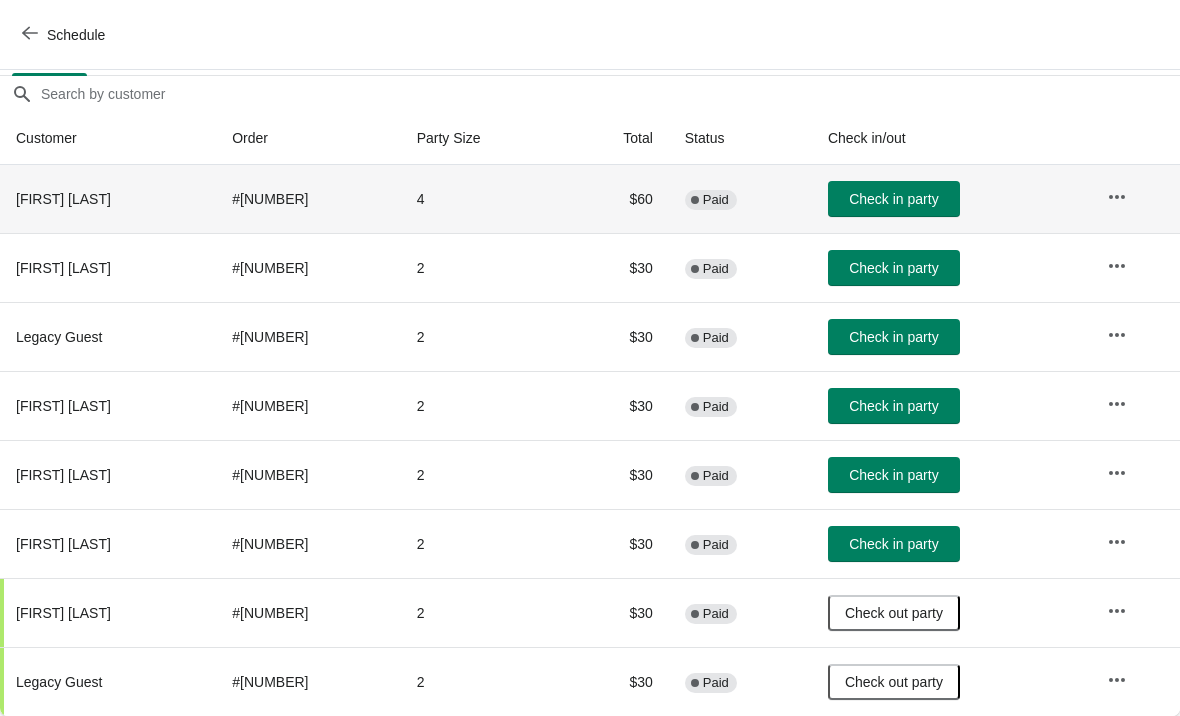 click on "Check in party" at bounding box center (893, 268) 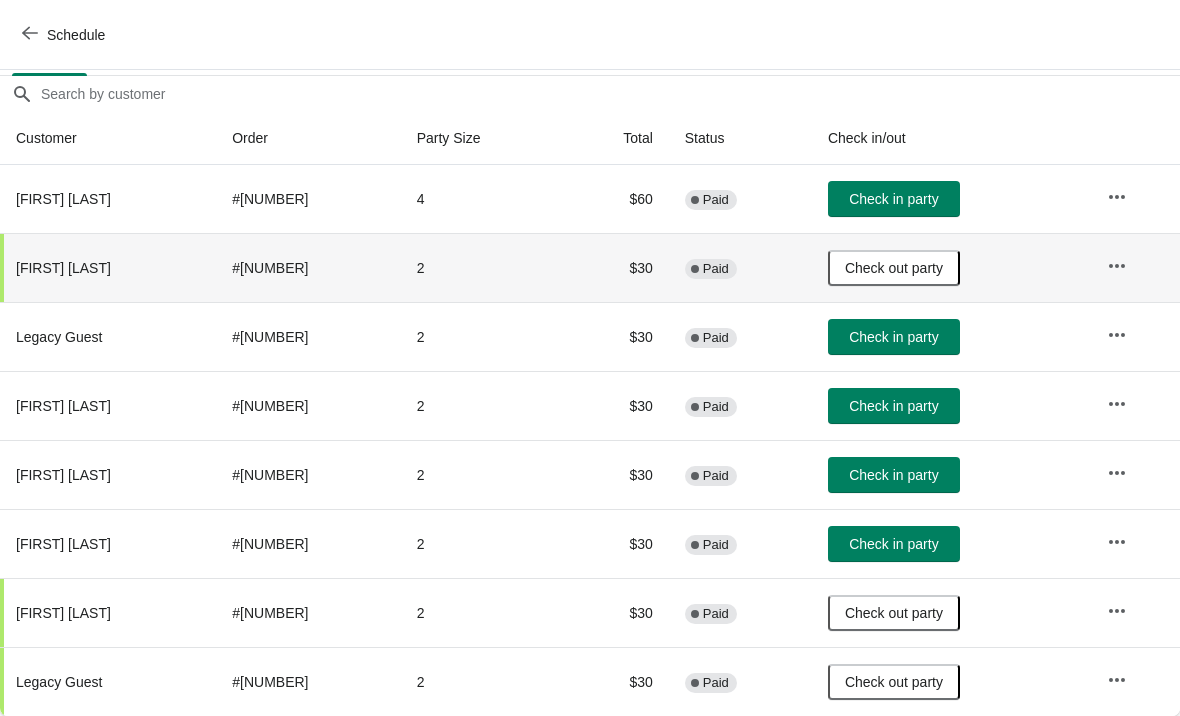 click on "Check in party" at bounding box center (893, 199) 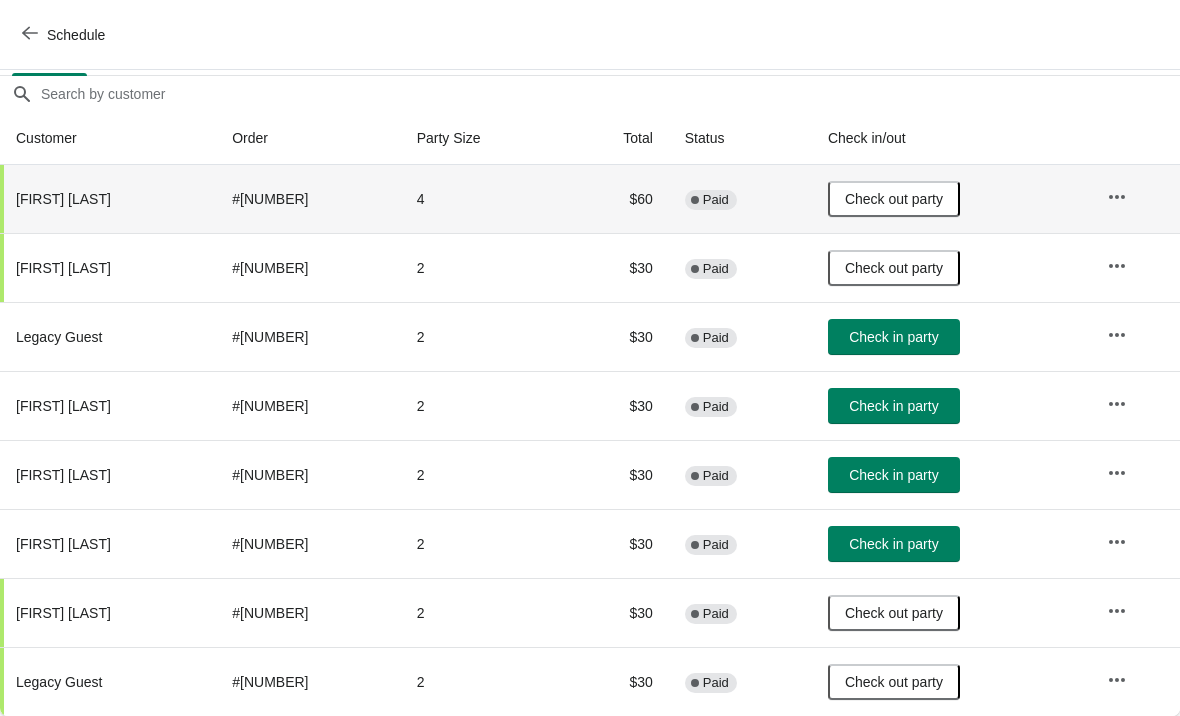 click on "Check in party" at bounding box center (893, 544) 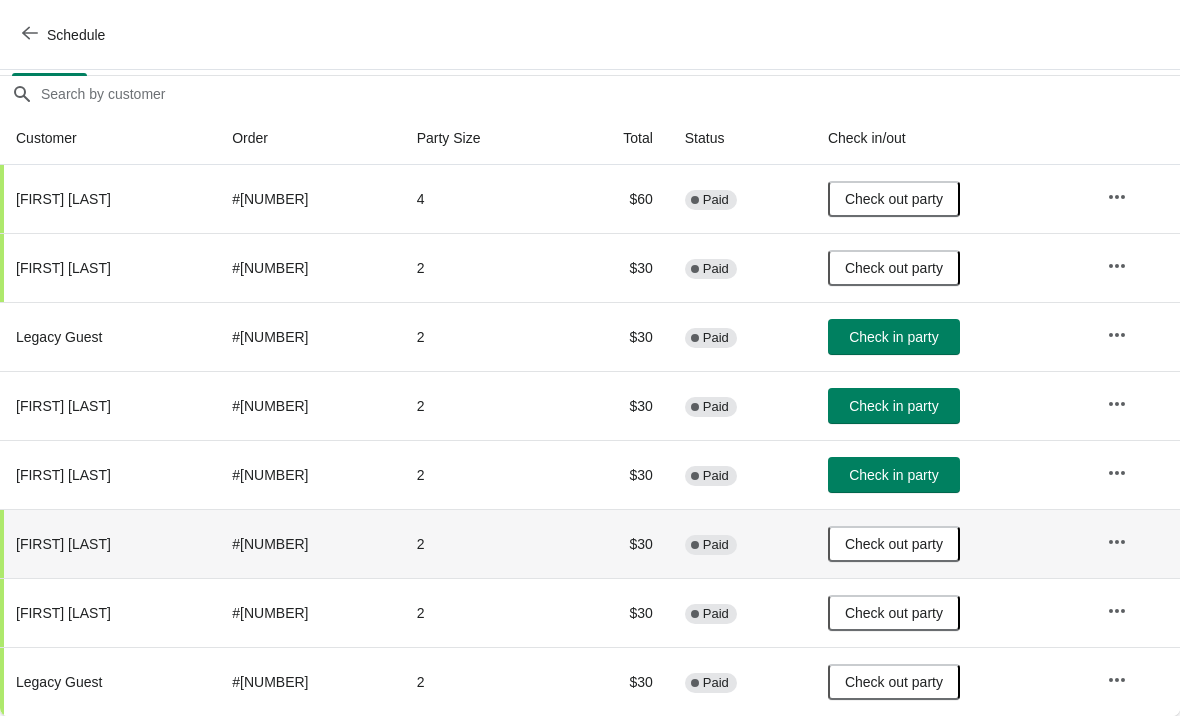 click on "Check in party" at bounding box center (894, 406) 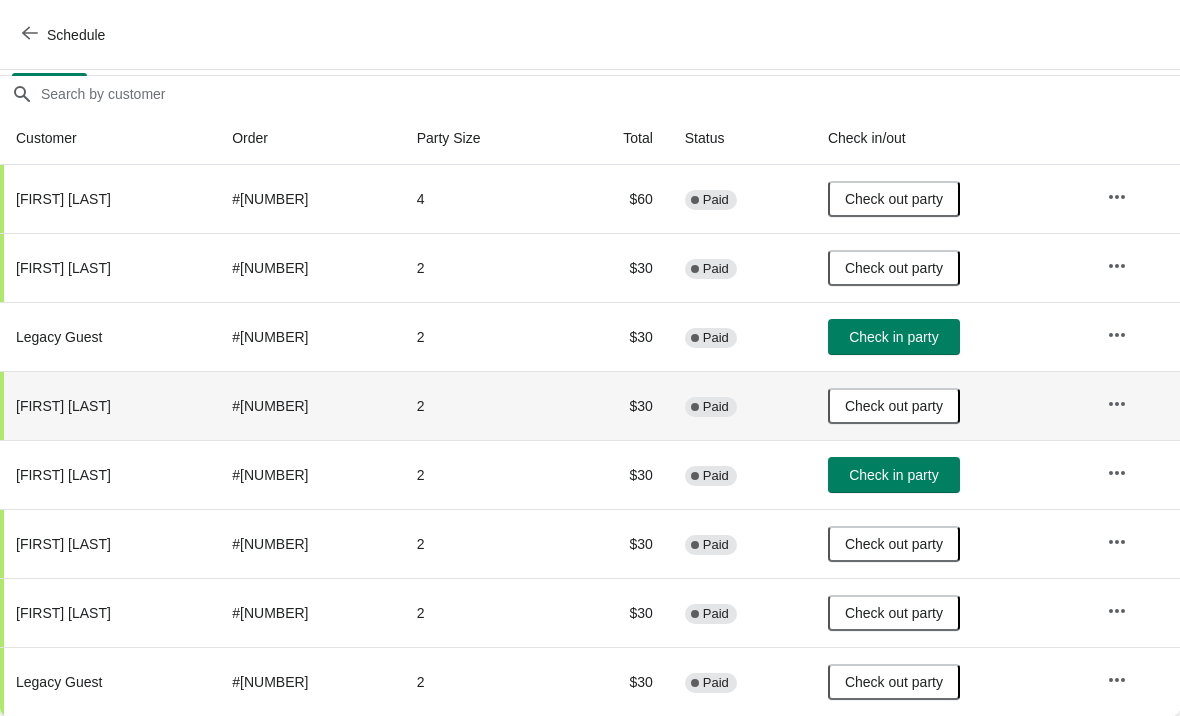click on "Check in party" at bounding box center [894, 475] 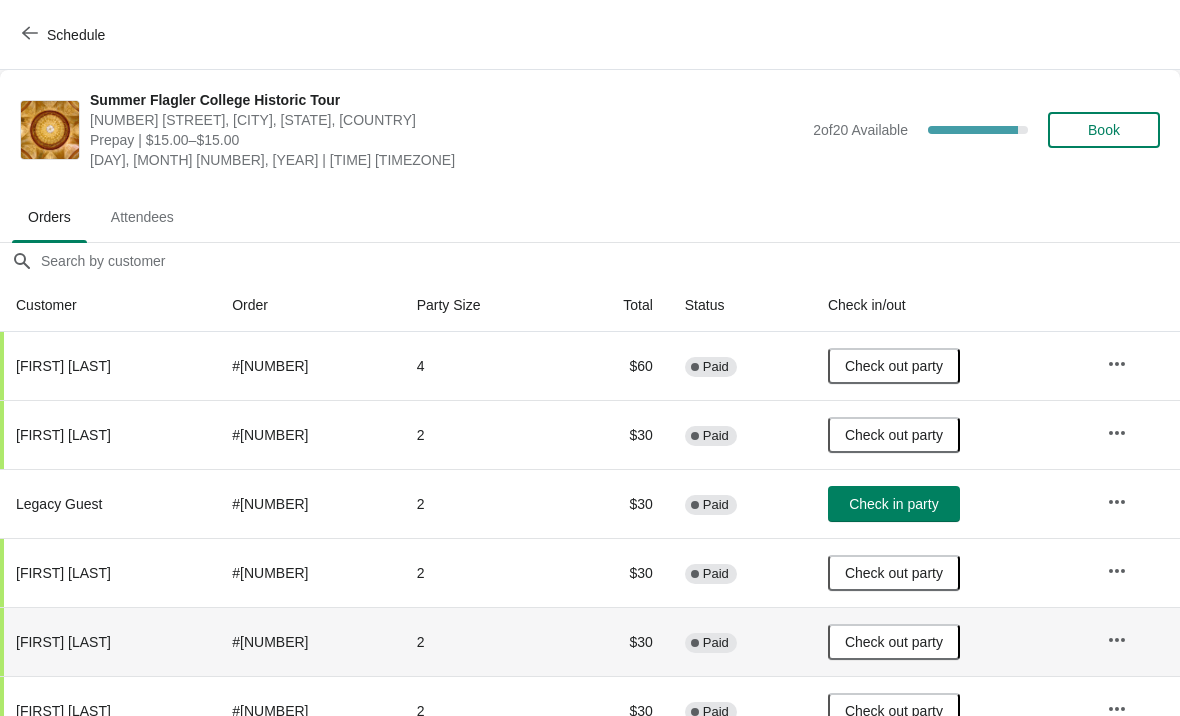 scroll, scrollTop: 0, scrollLeft: 0, axis: both 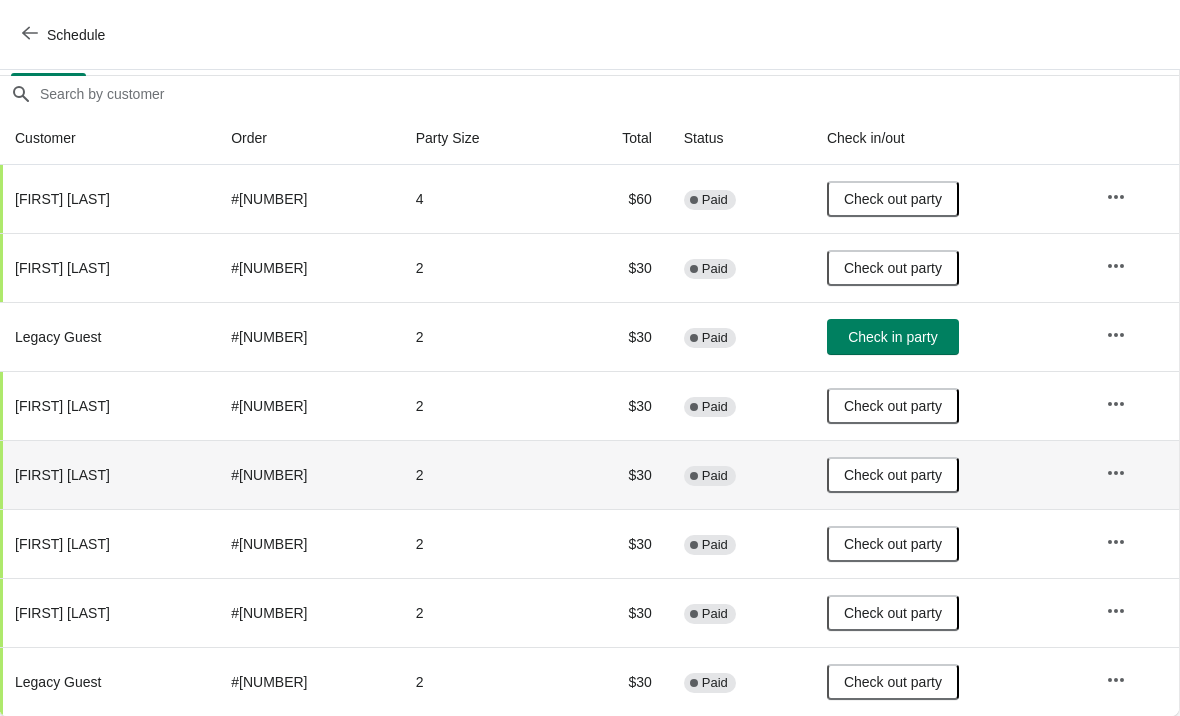 click on "Schedule" at bounding box center [65, 35] 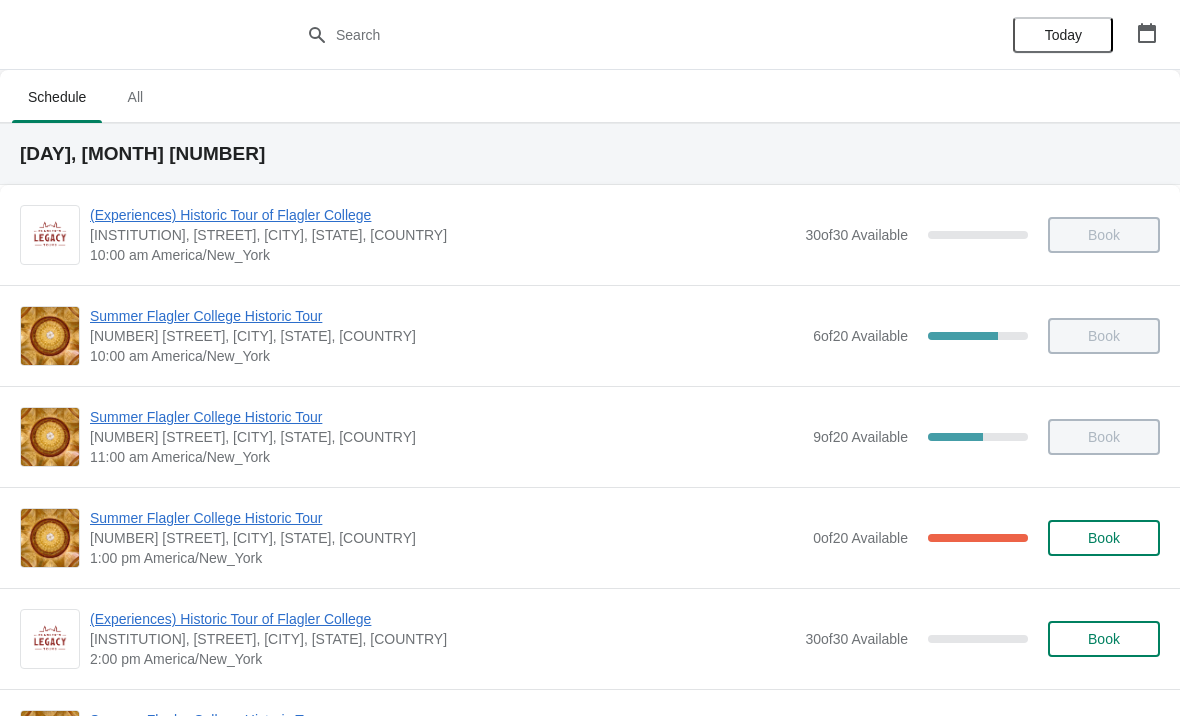 click on "Summer Flagler College Historic Tour" at bounding box center (446, 518) 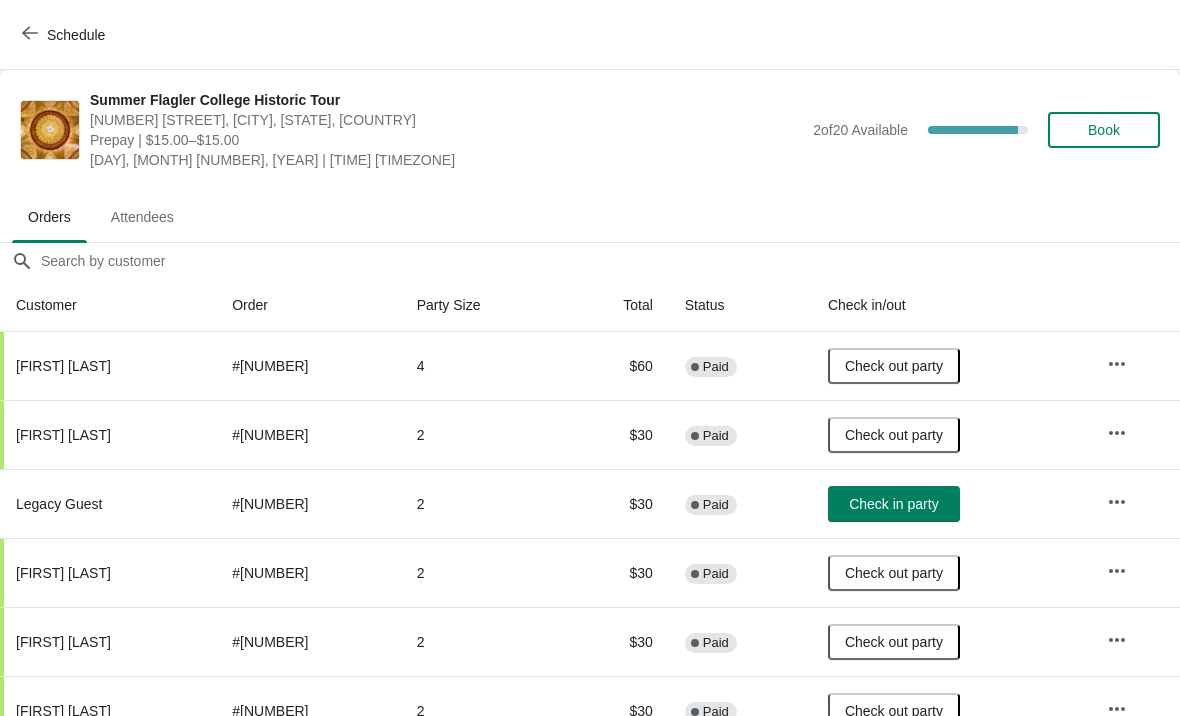 scroll, scrollTop: 0, scrollLeft: 0, axis: both 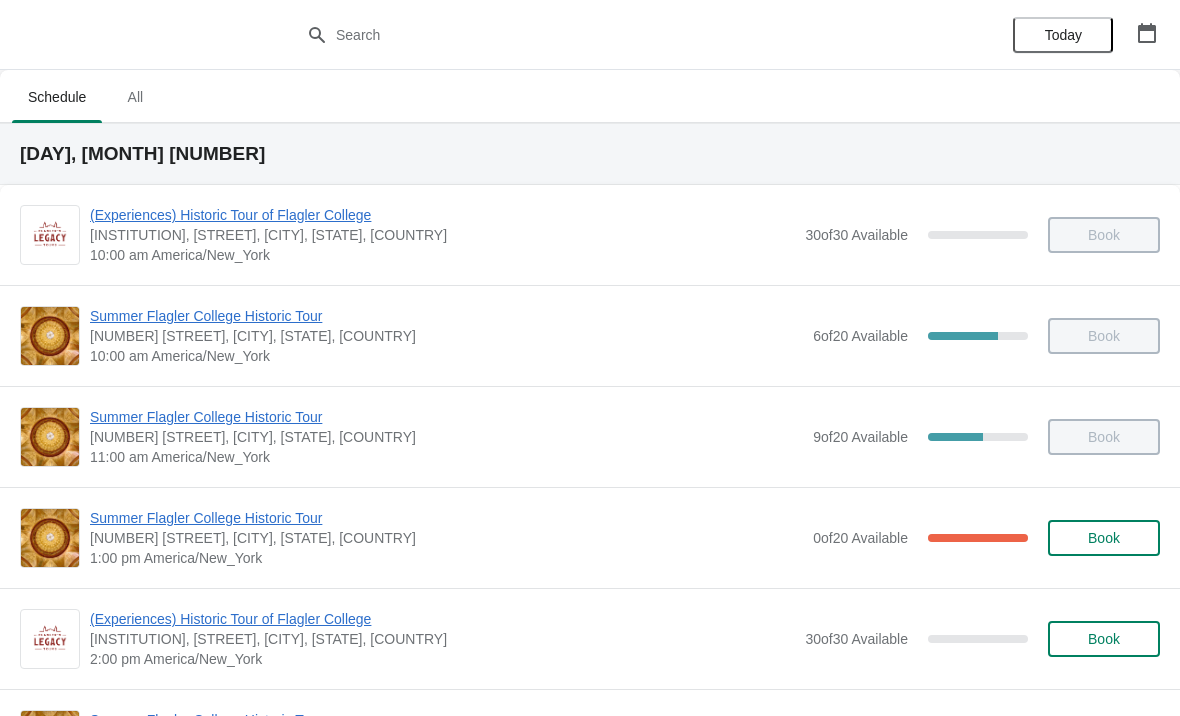 click on "Summer Flagler College Historic Tour 74 King Street, St. Augustine, FL, USA 11:00 am America/New_York 9  of  20   Available 55.00000000000001 % Book" at bounding box center [590, 436] 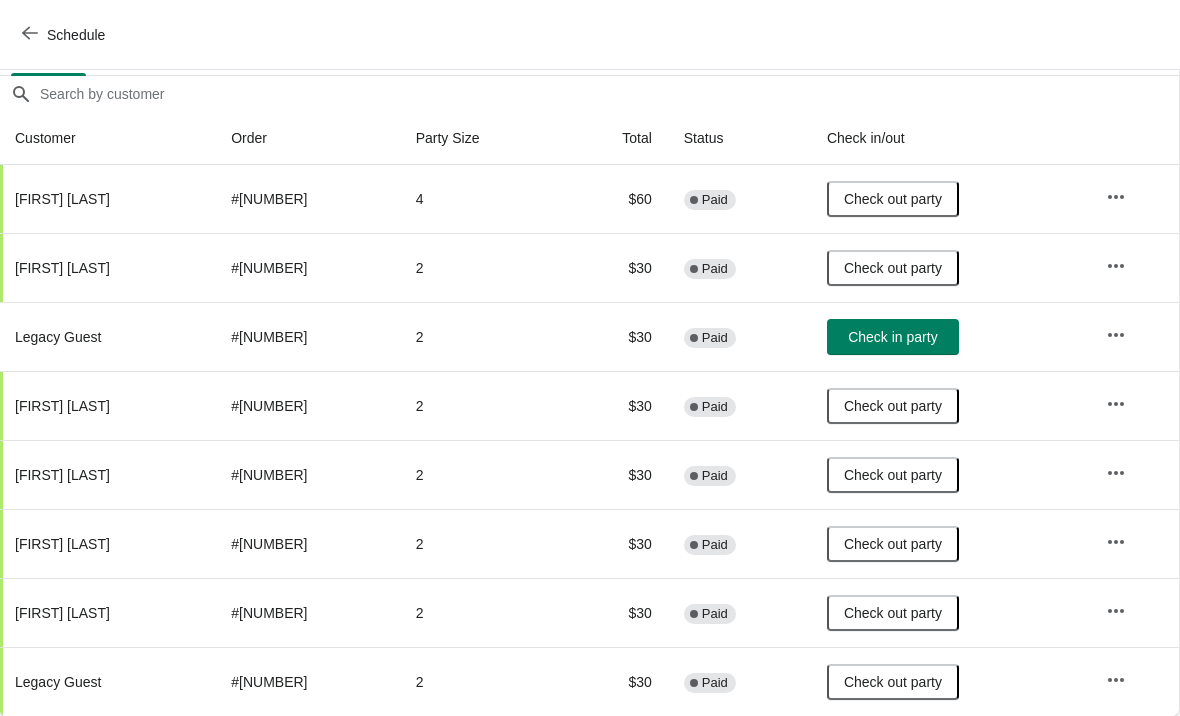 scroll, scrollTop: 167, scrollLeft: 1, axis: both 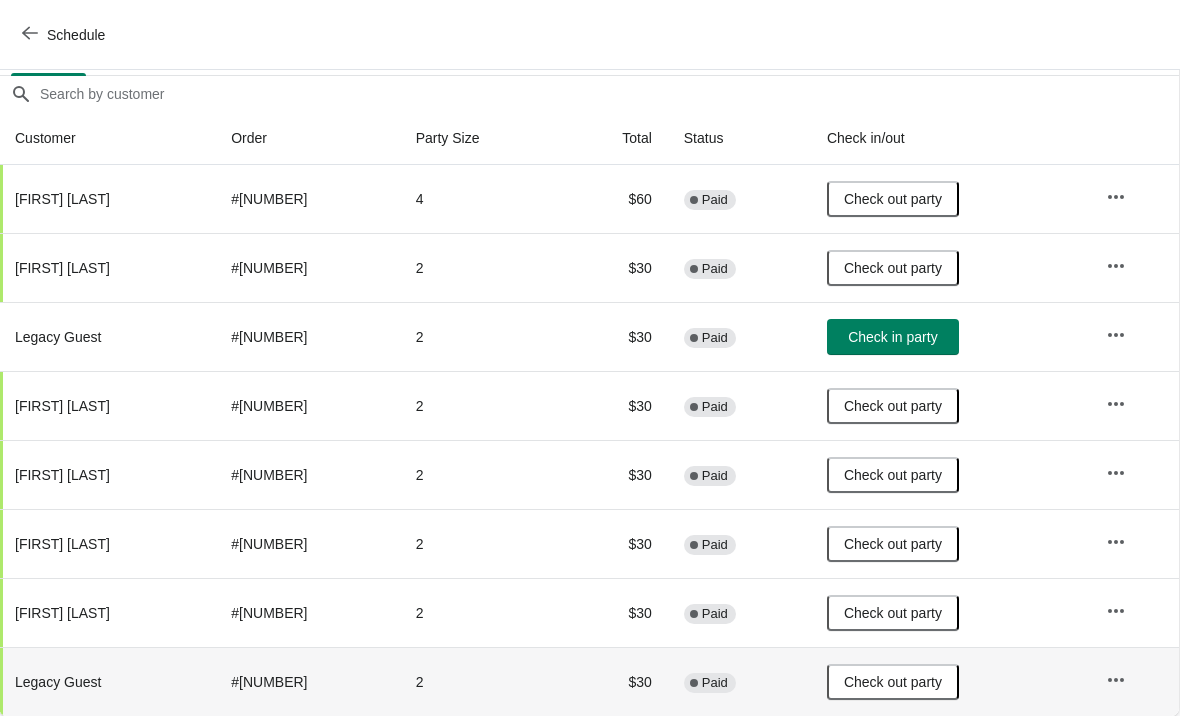 click at bounding box center [1134, 681] 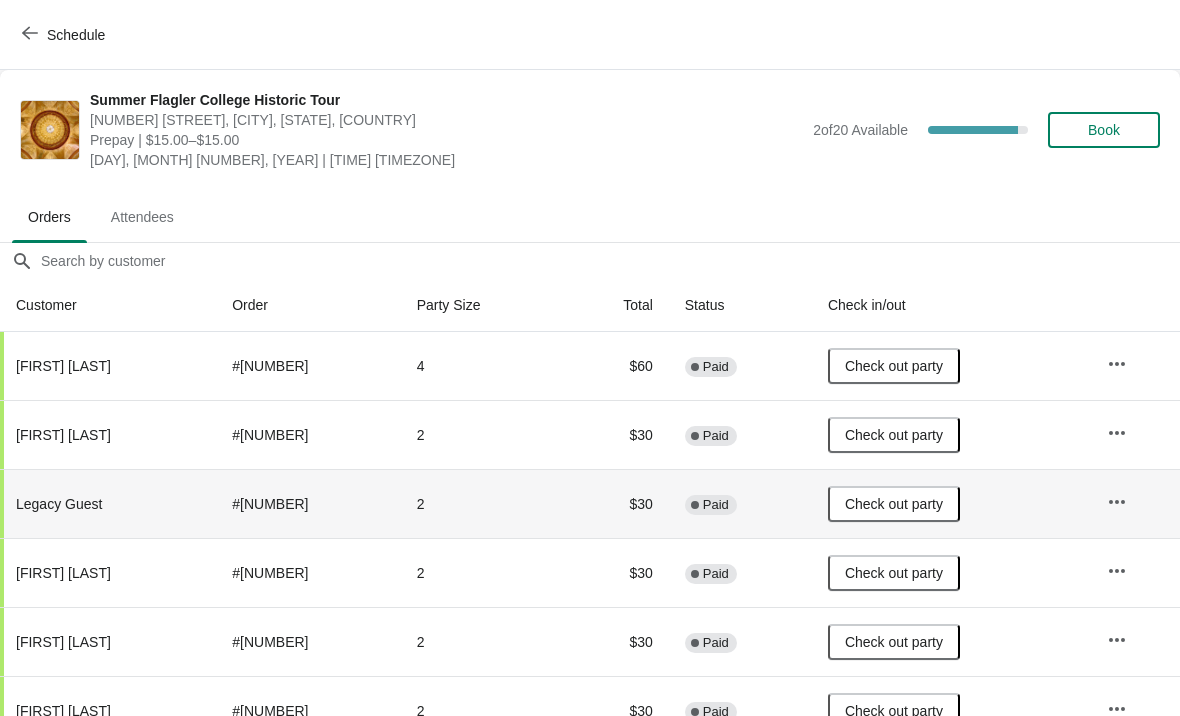 scroll, scrollTop: 0, scrollLeft: 0, axis: both 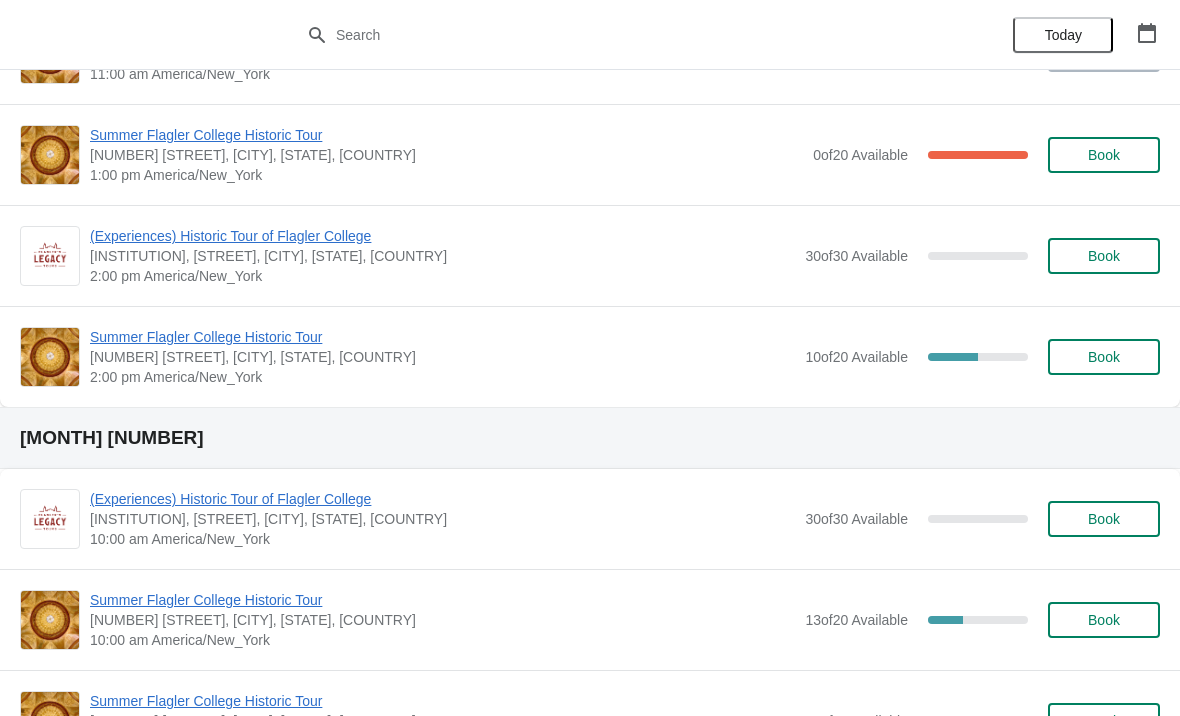 click on "Summer Flagler College Historic Tour" at bounding box center (442, 337) 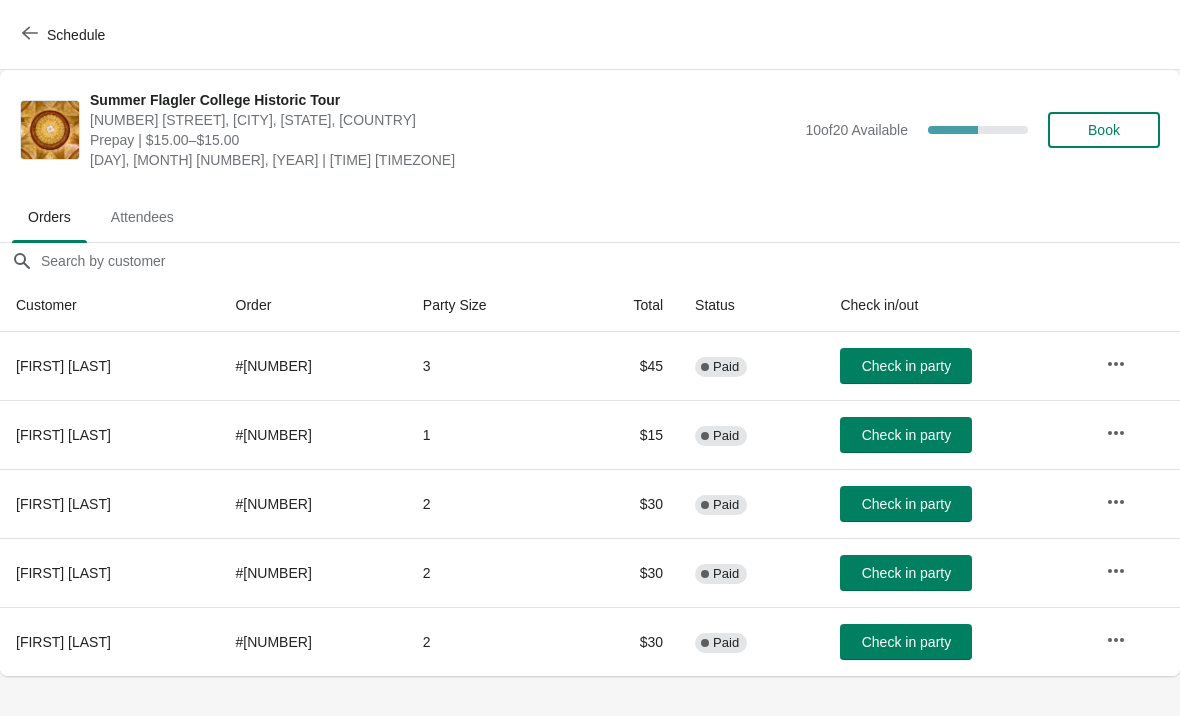 click on "Schedule" at bounding box center [65, 35] 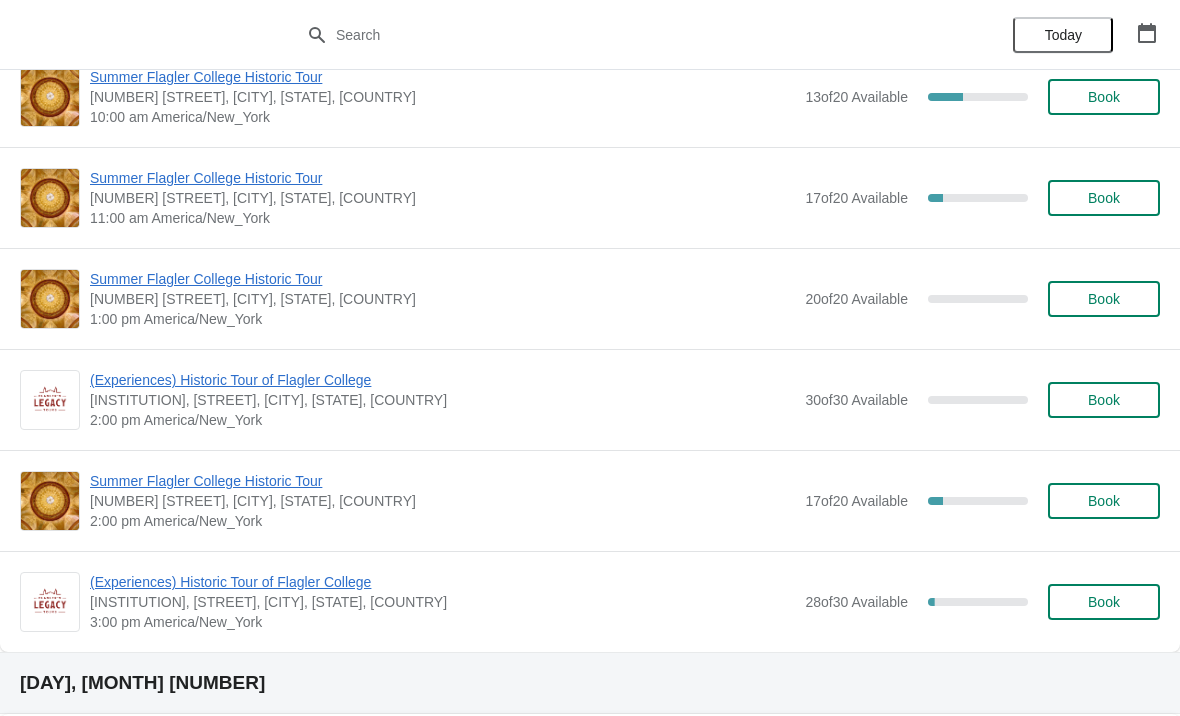 scroll, scrollTop: 941, scrollLeft: 0, axis: vertical 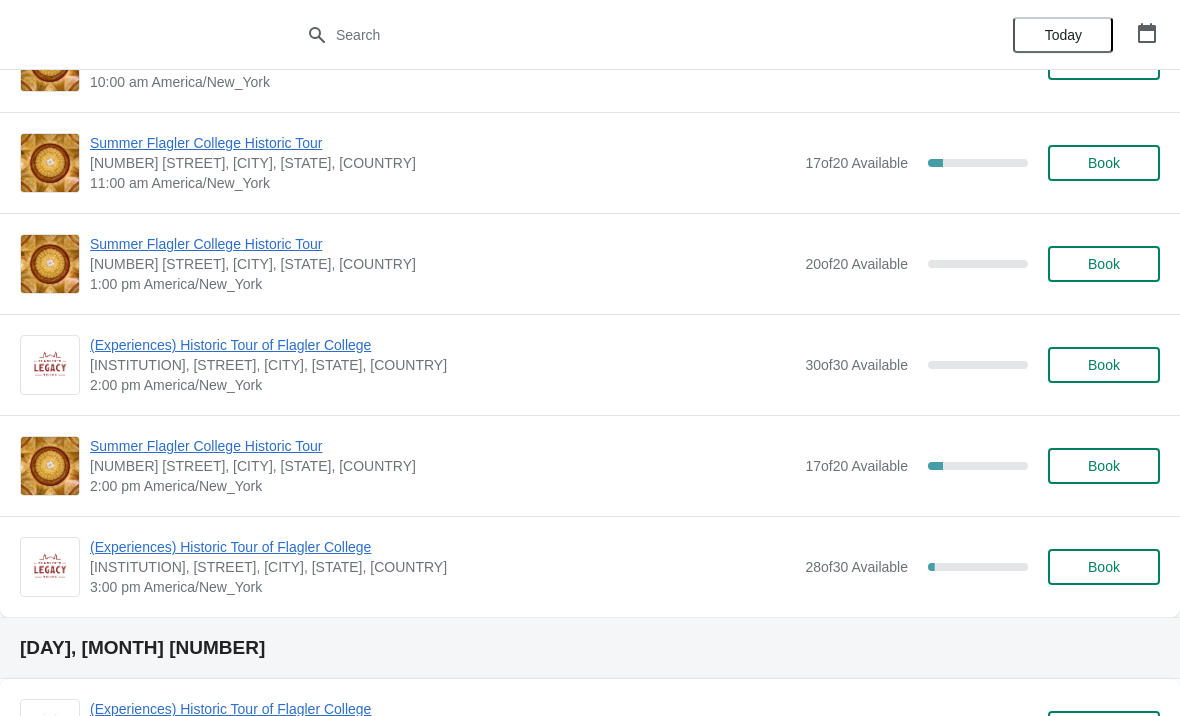 click on "Summer Flagler College Historic Tour" at bounding box center (442, 446) 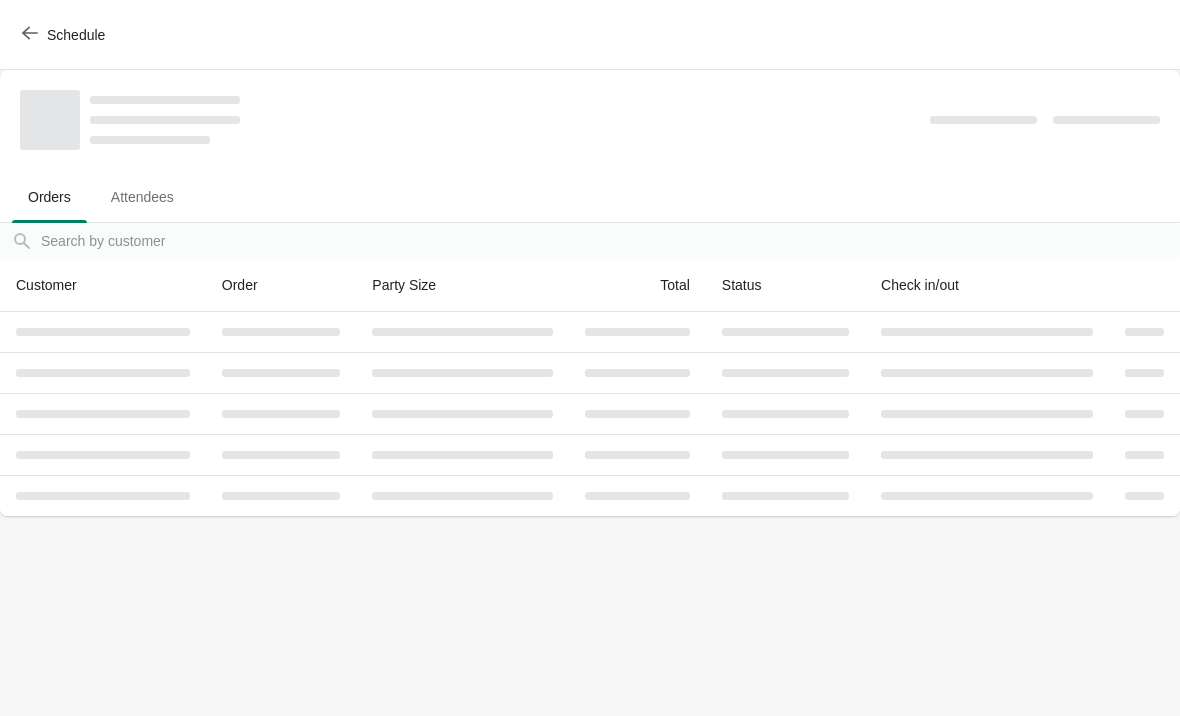 scroll, scrollTop: 0, scrollLeft: 0, axis: both 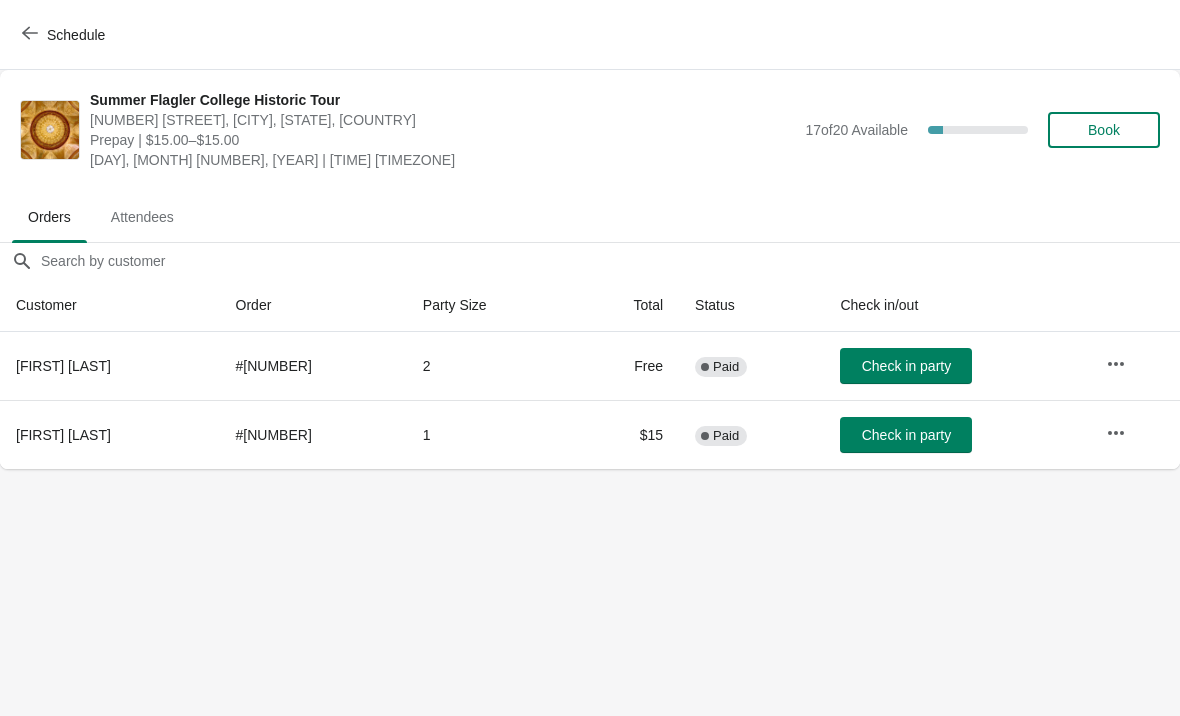 click on "Schedule" at bounding box center [65, 35] 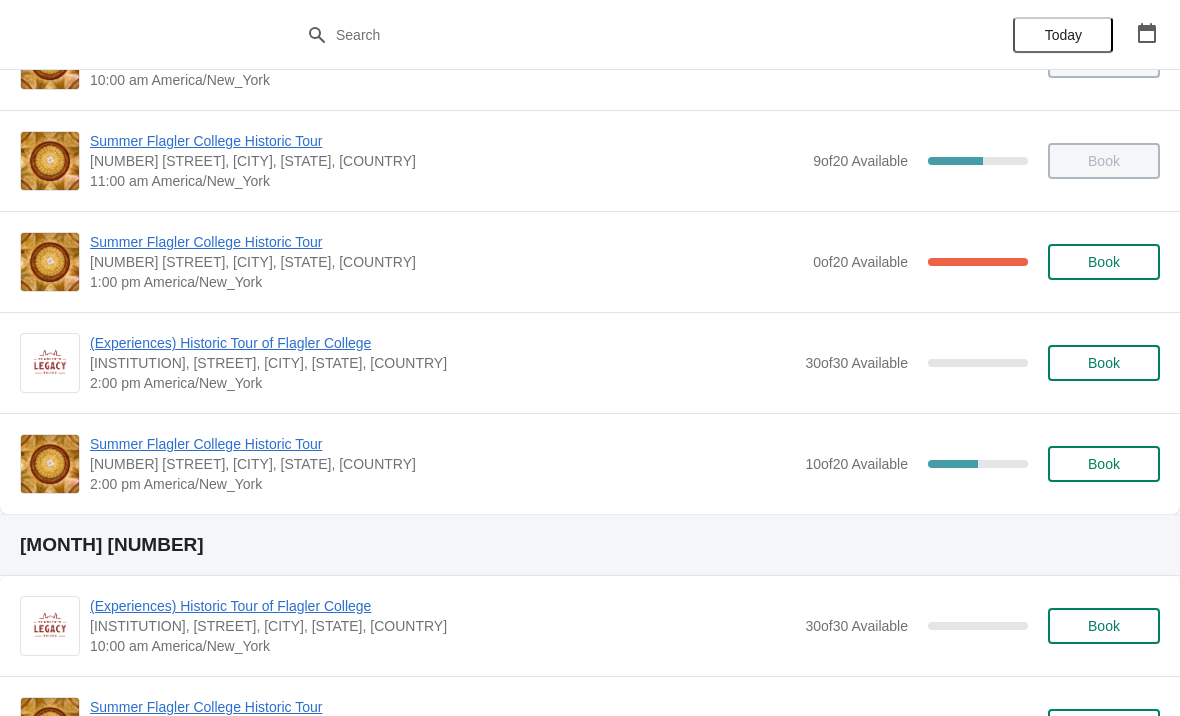 scroll, scrollTop: 251, scrollLeft: 0, axis: vertical 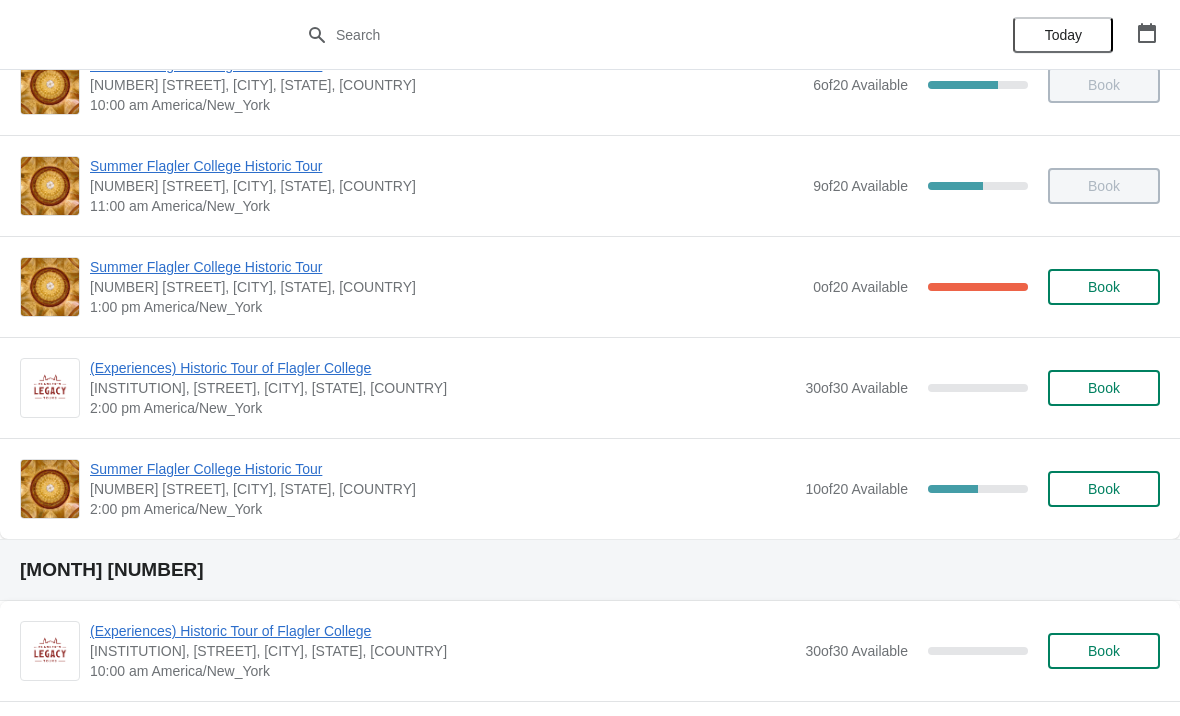 click on "Summer Flagler College Historic Tour" at bounding box center (442, 469) 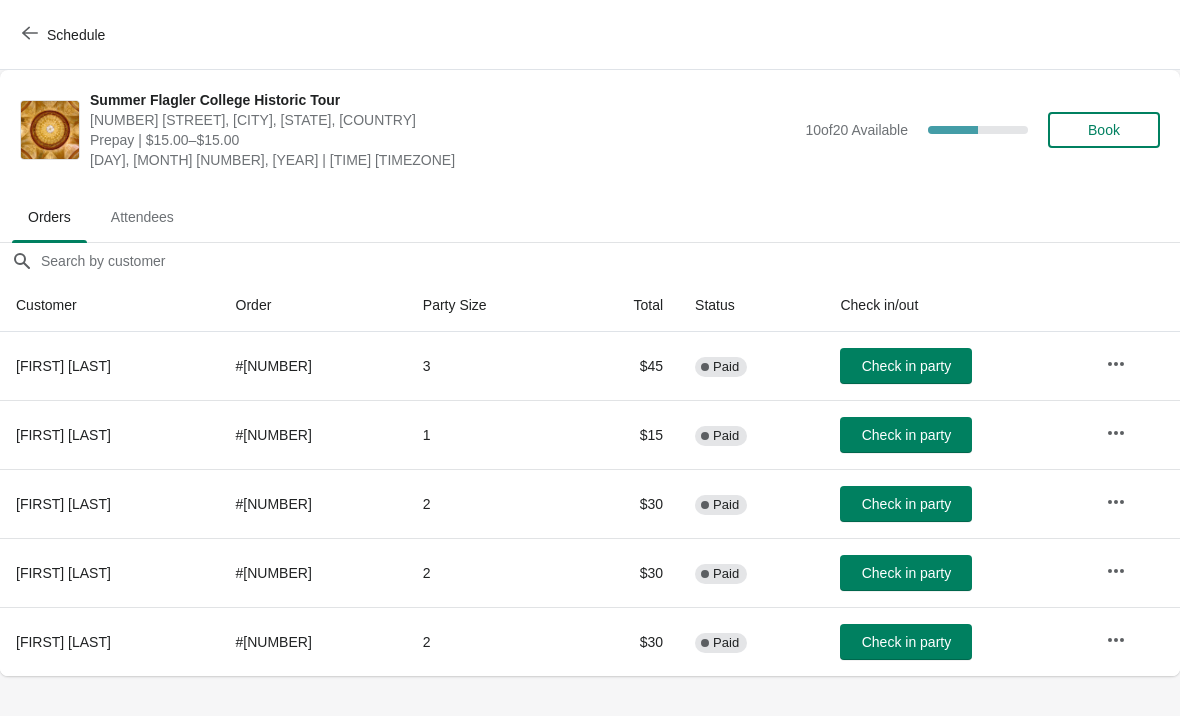 click on "Check in party" at bounding box center [906, 504] 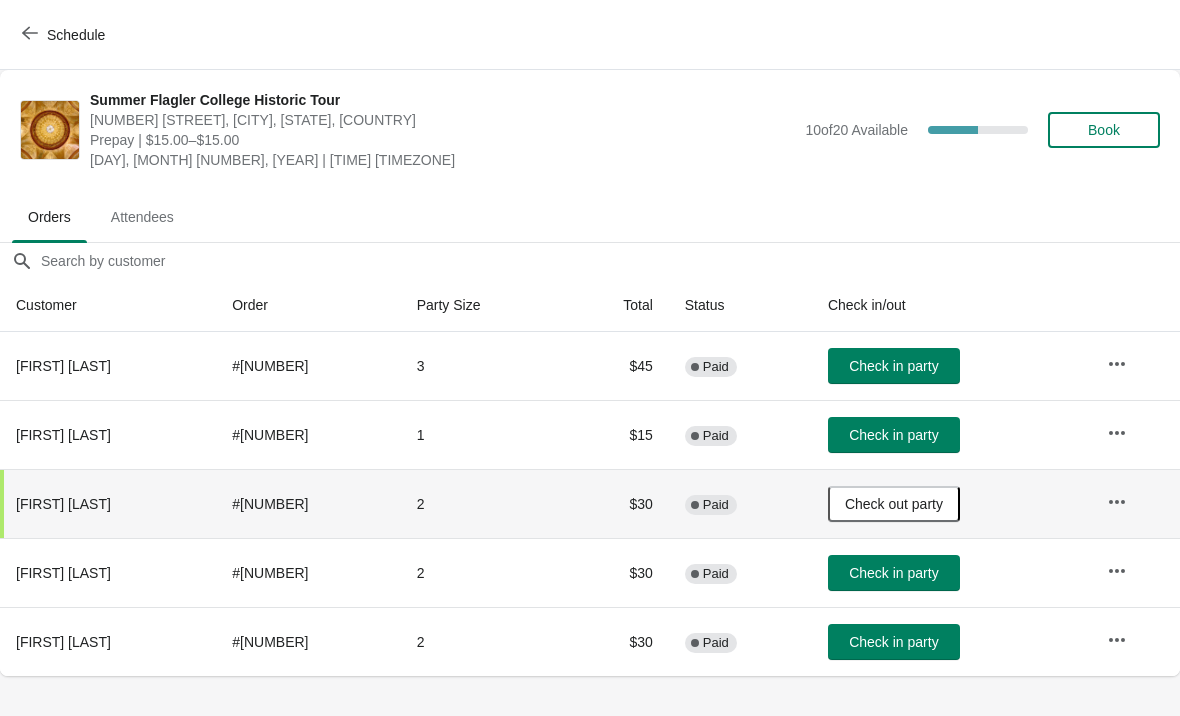 click on "Check in party" at bounding box center [894, 573] 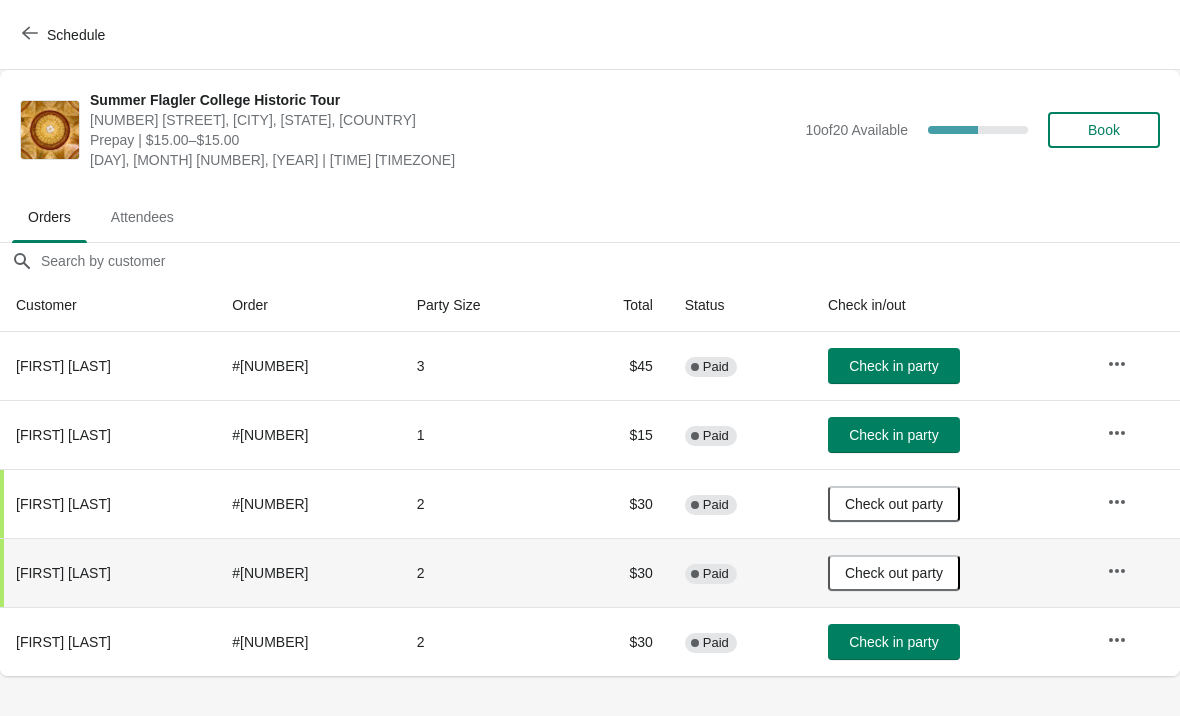 click on "Schedule" at bounding box center (65, 35) 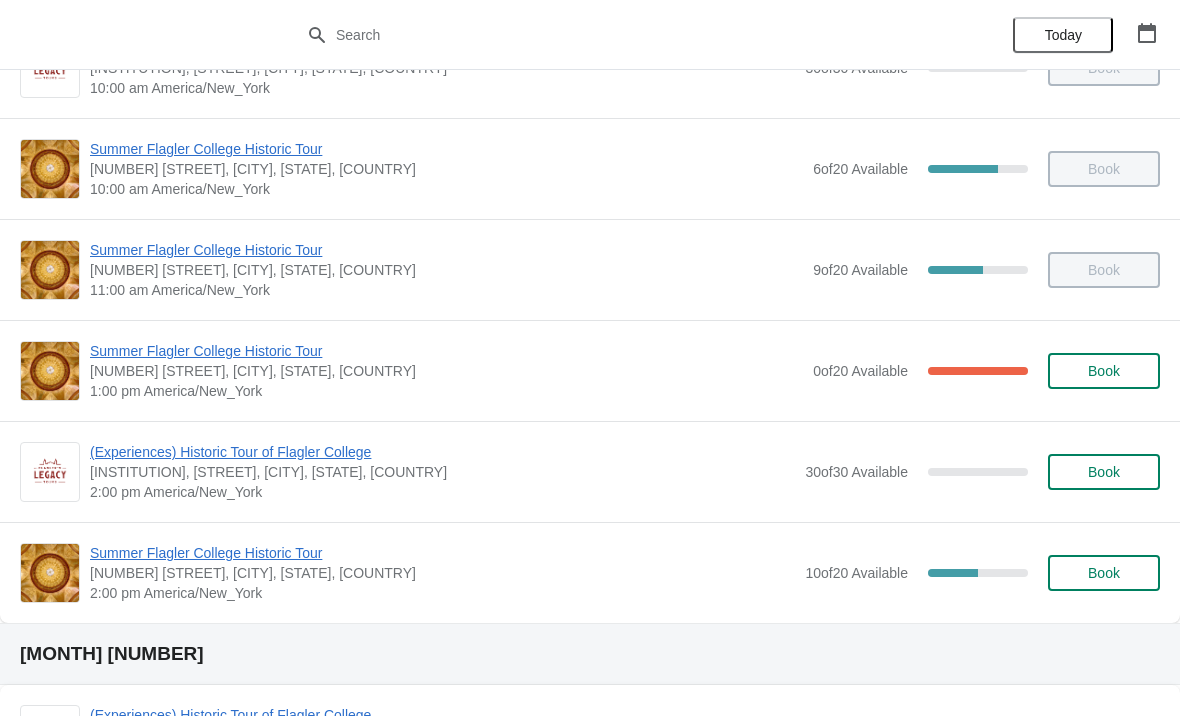 scroll, scrollTop: 173, scrollLeft: 0, axis: vertical 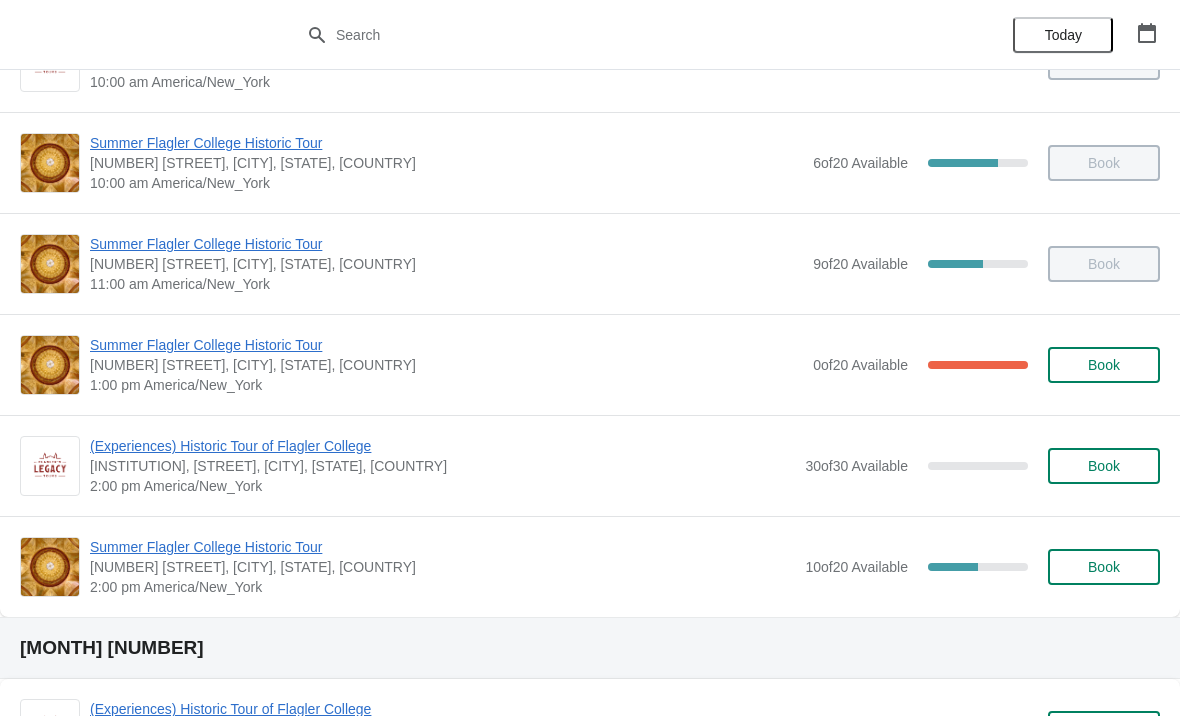 click on "[NUMBER] [STREET], [CITY], [STATE], [COUNTRY]" at bounding box center [442, 567] 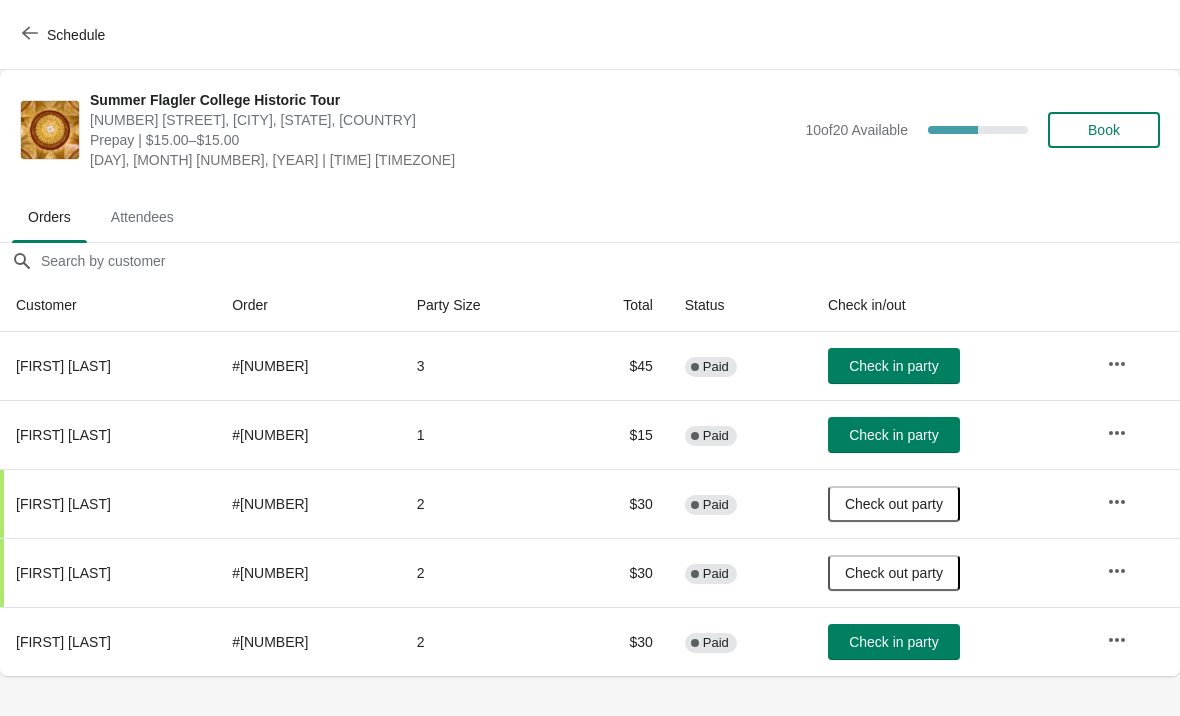 click on "Check in party" at bounding box center [893, 642] 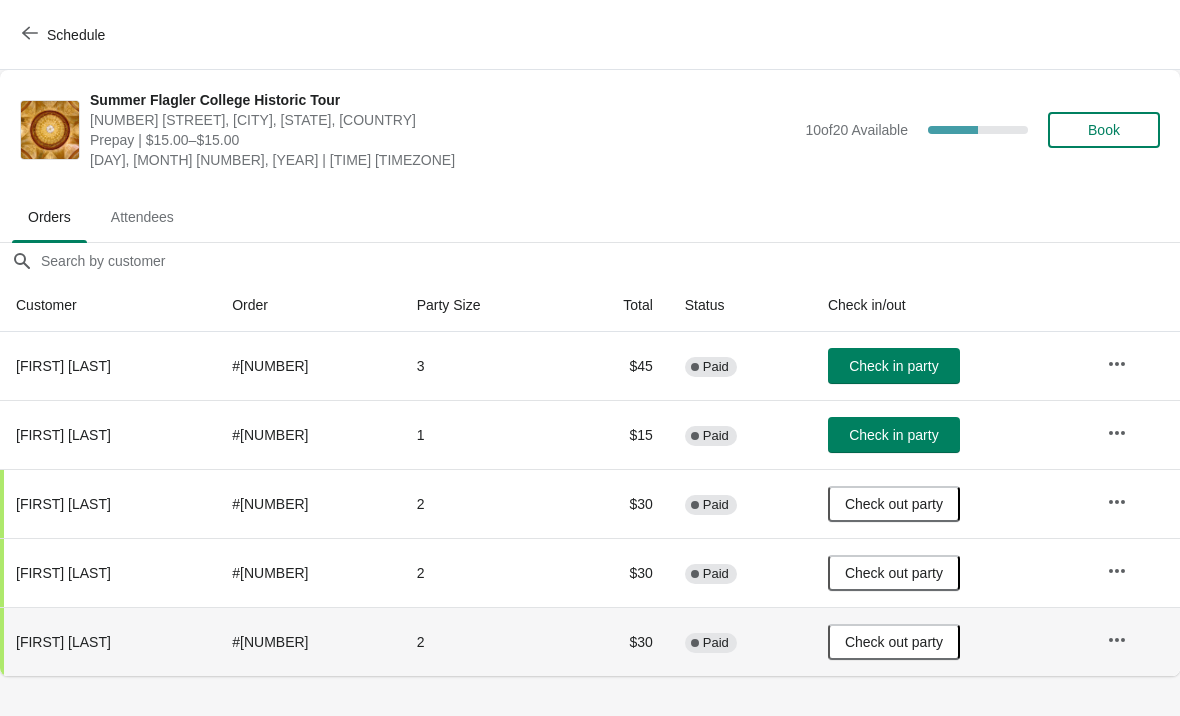 click on "Schedule" at bounding box center [76, 35] 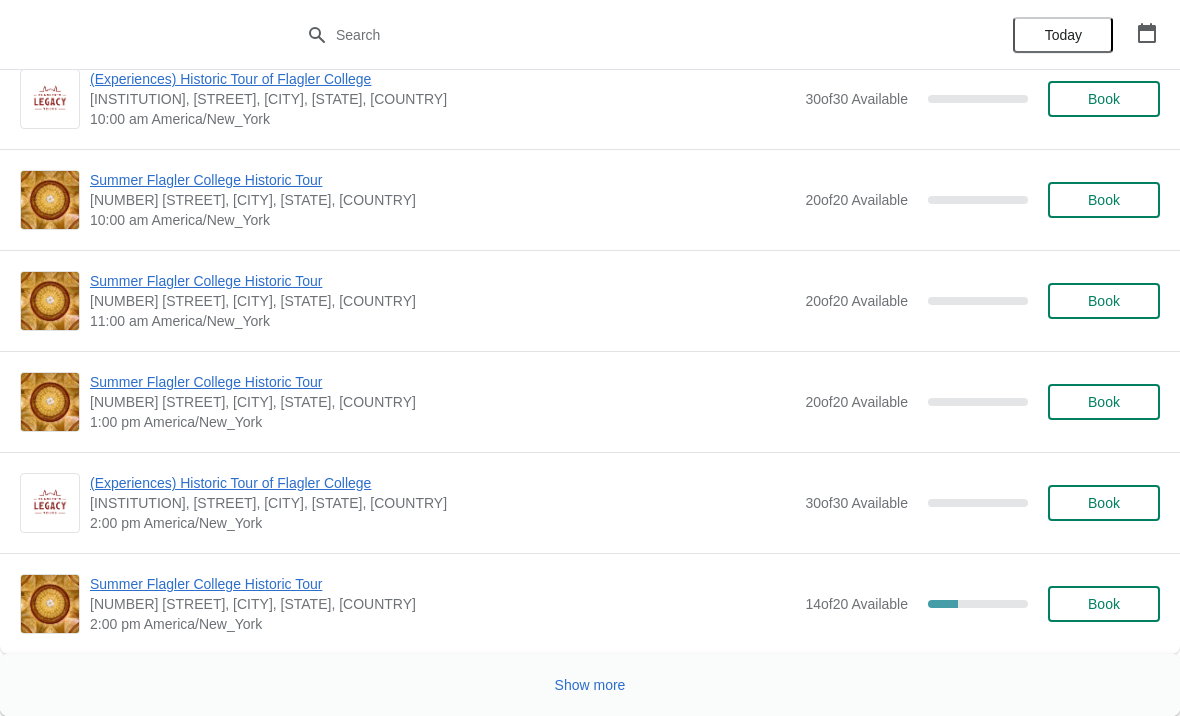 scroll, scrollTop: 5310, scrollLeft: 0, axis: vertical 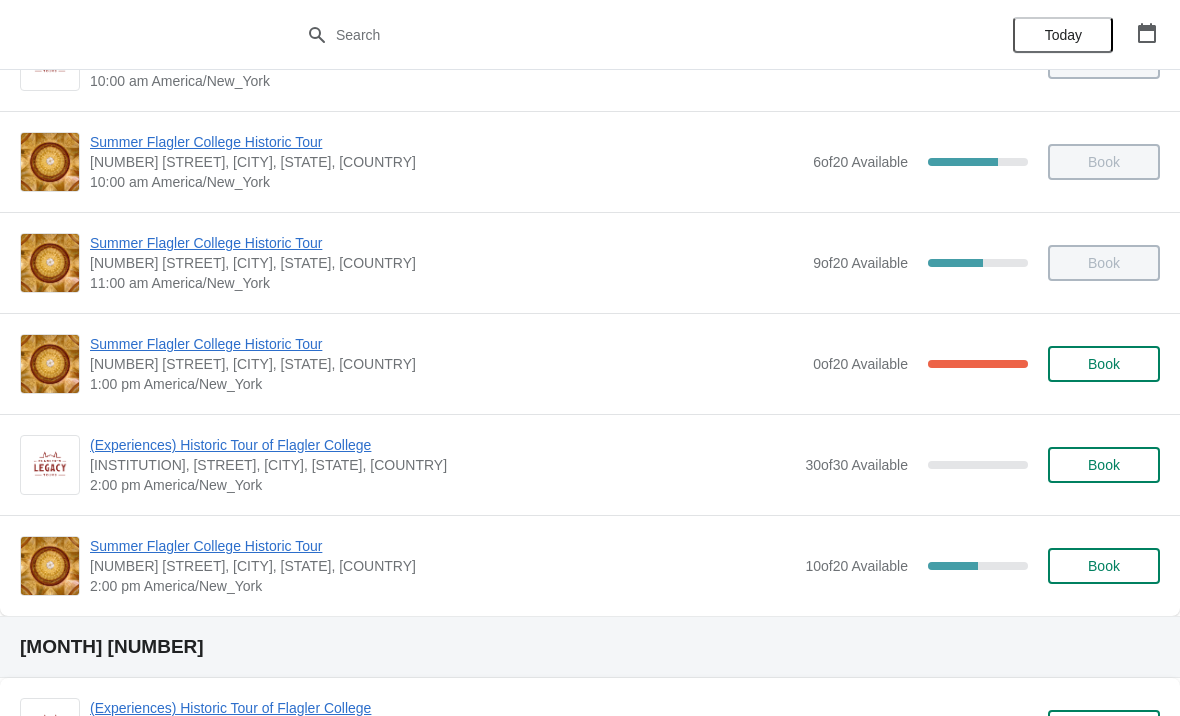 click on "Summer Flagler College Historic Tour" at bounding box center [442, 546] 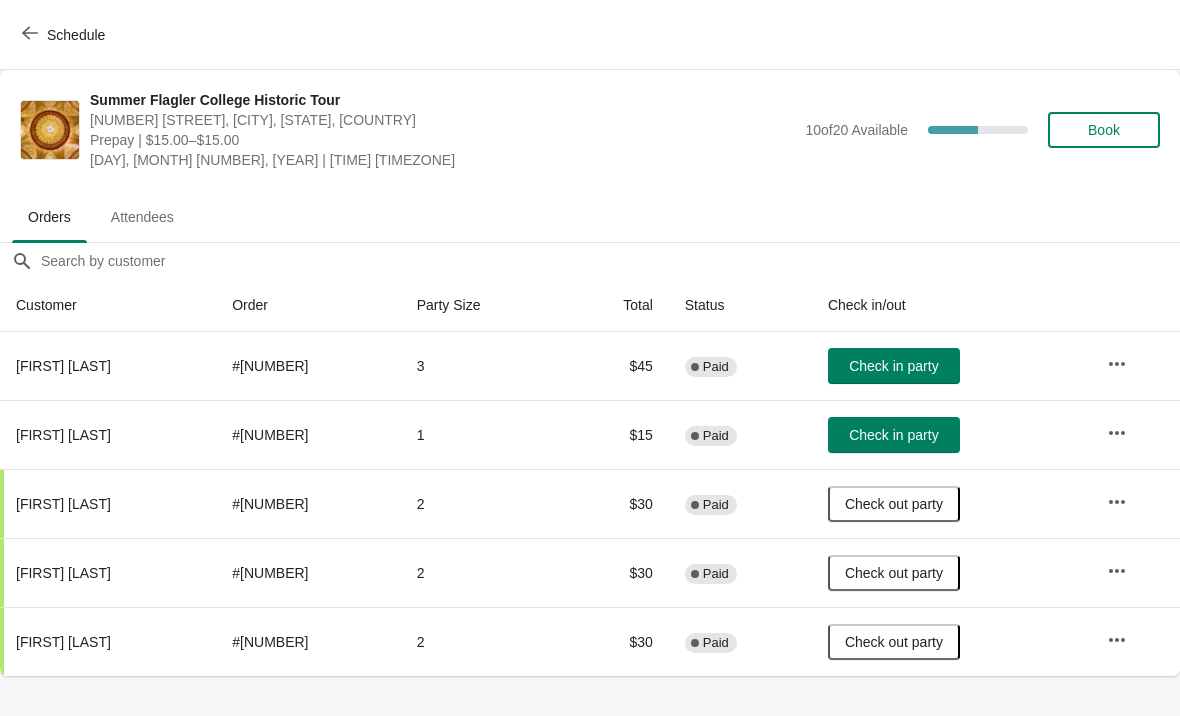 scroll, scrollTop: 0, scrollLeft: 0, axis: both 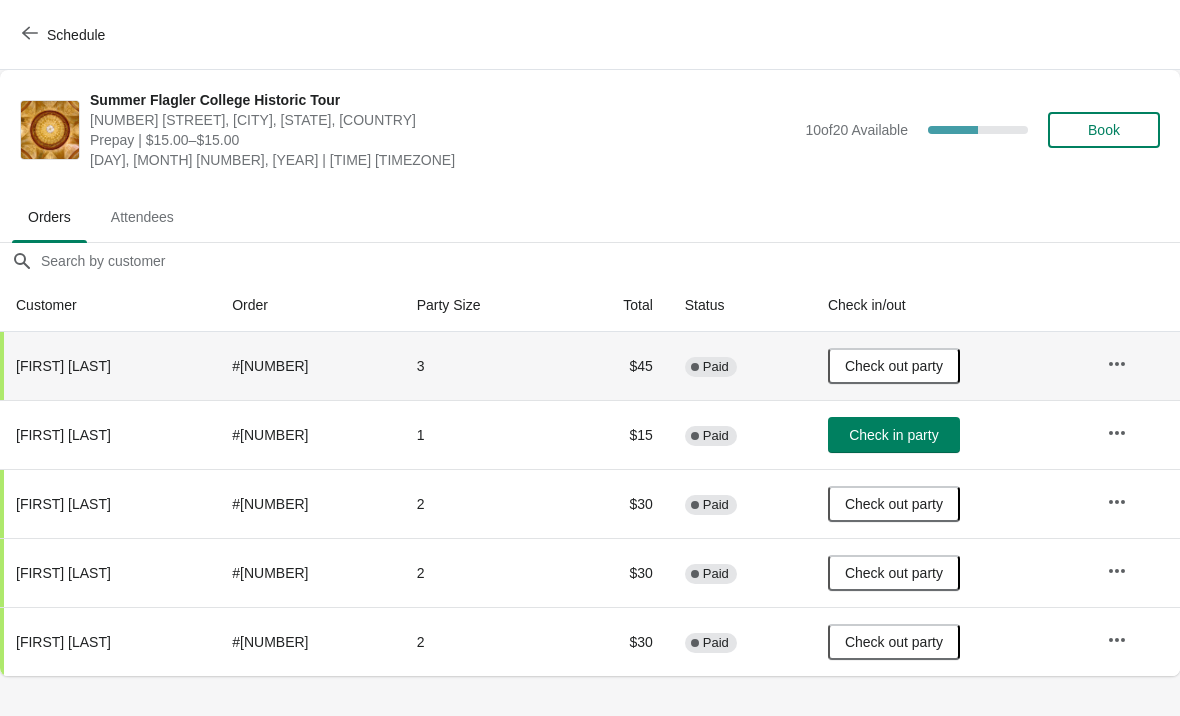 click on "Check in party" at bounding box center [893, 435] 